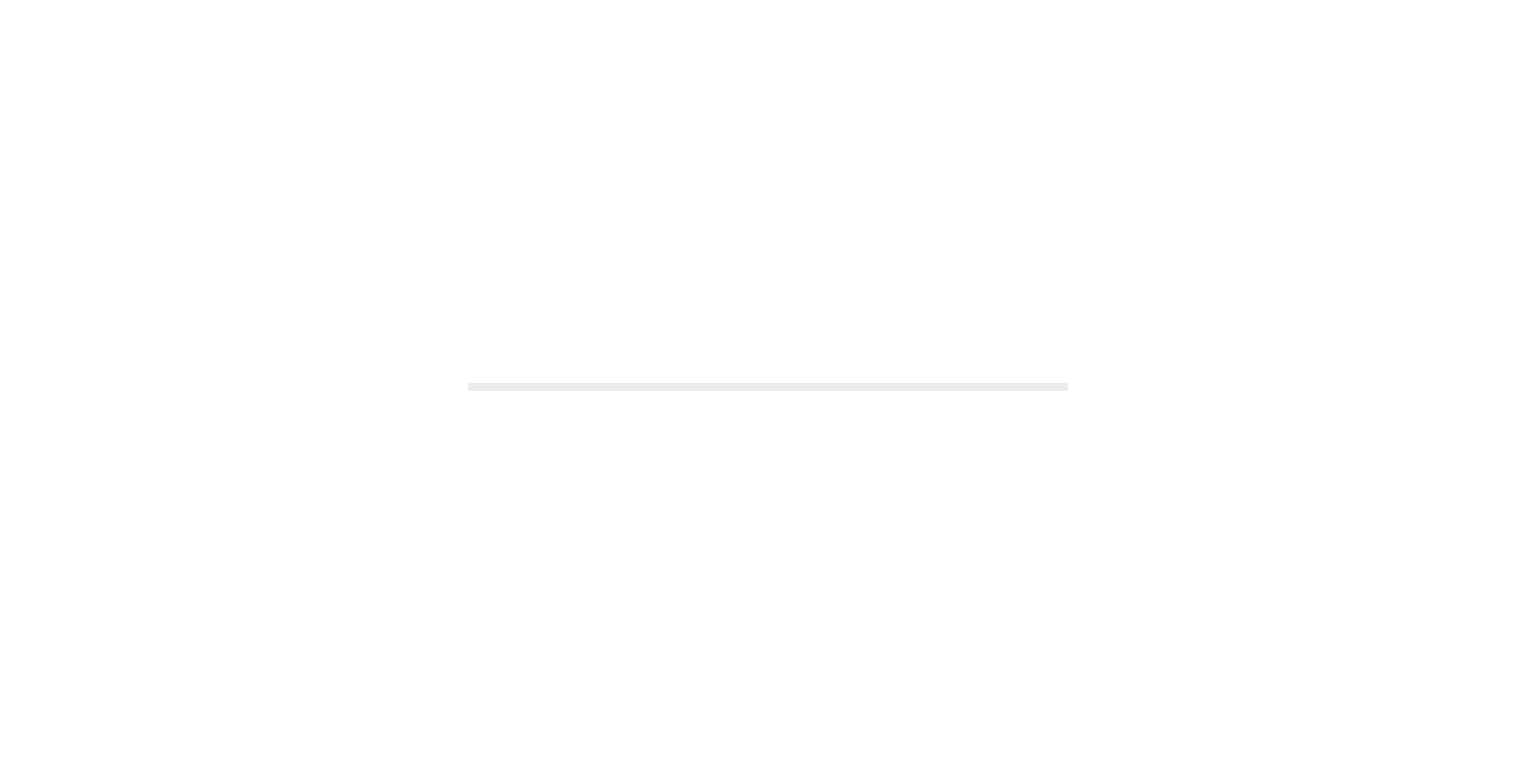 scroll, scrollTop: 0, scrollLeft: 0, axis: both 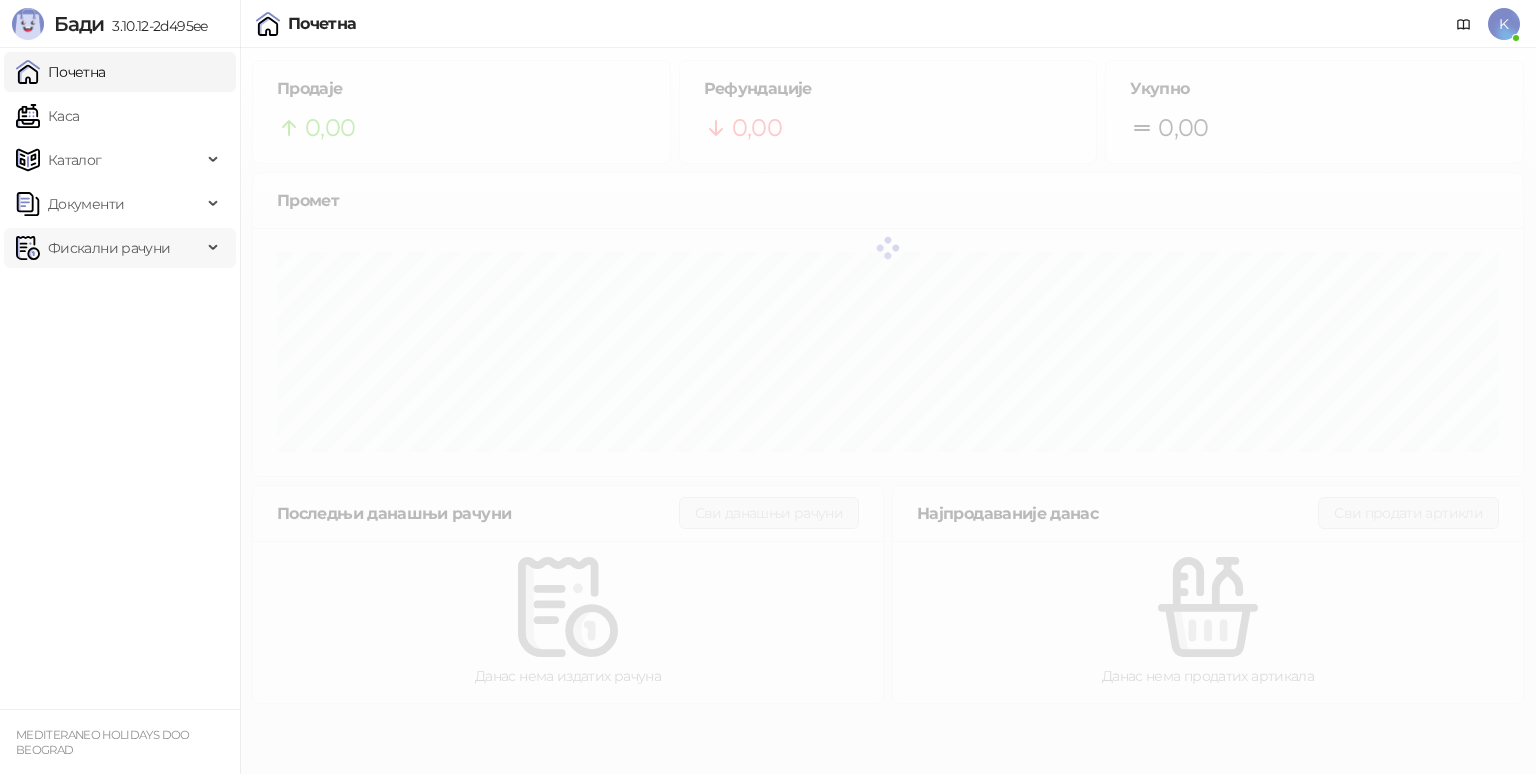 click on "Фискални рачуни" at bounding box center [109, 248] 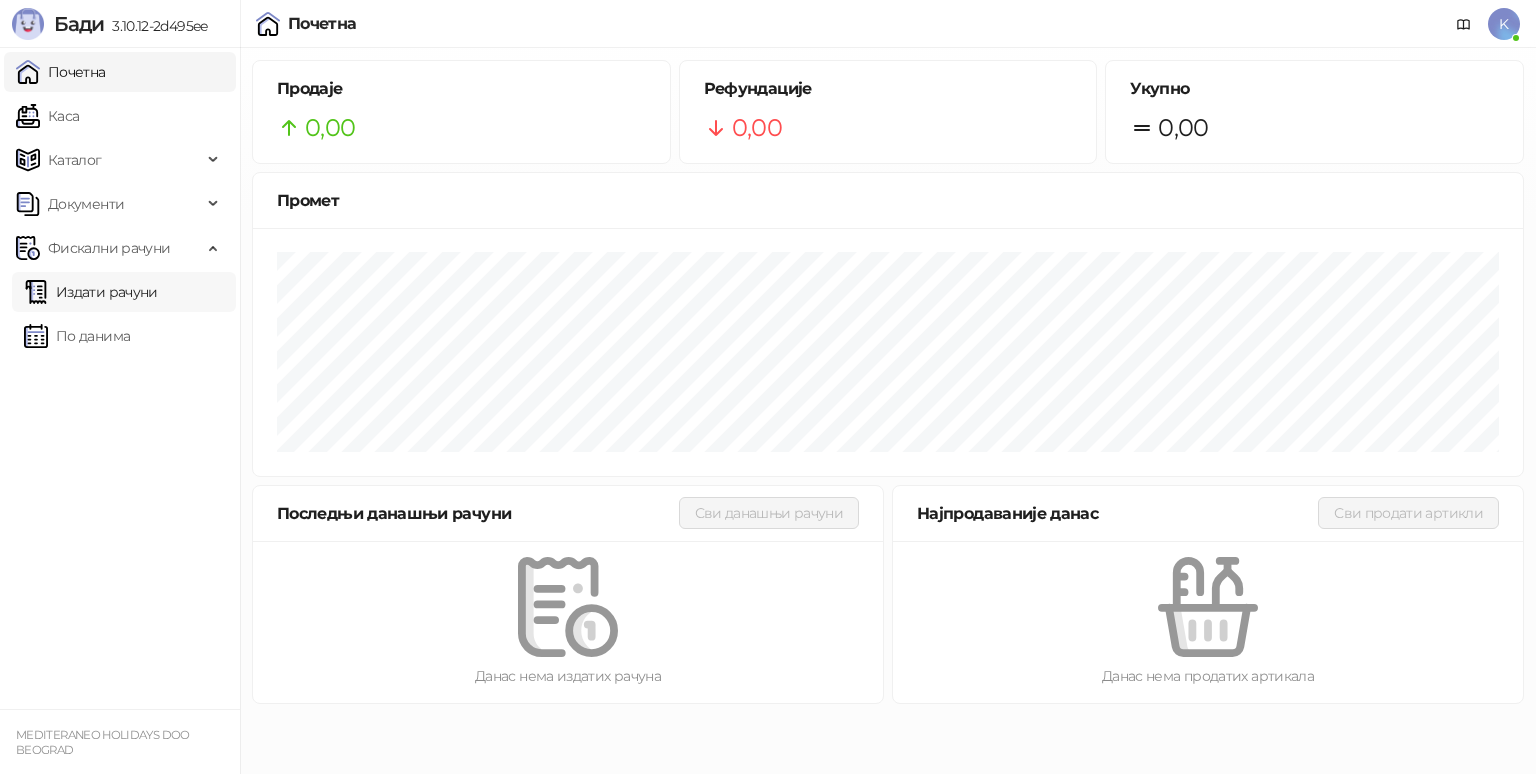 click on "Издати рачуни" at bounding box center (91, 292) 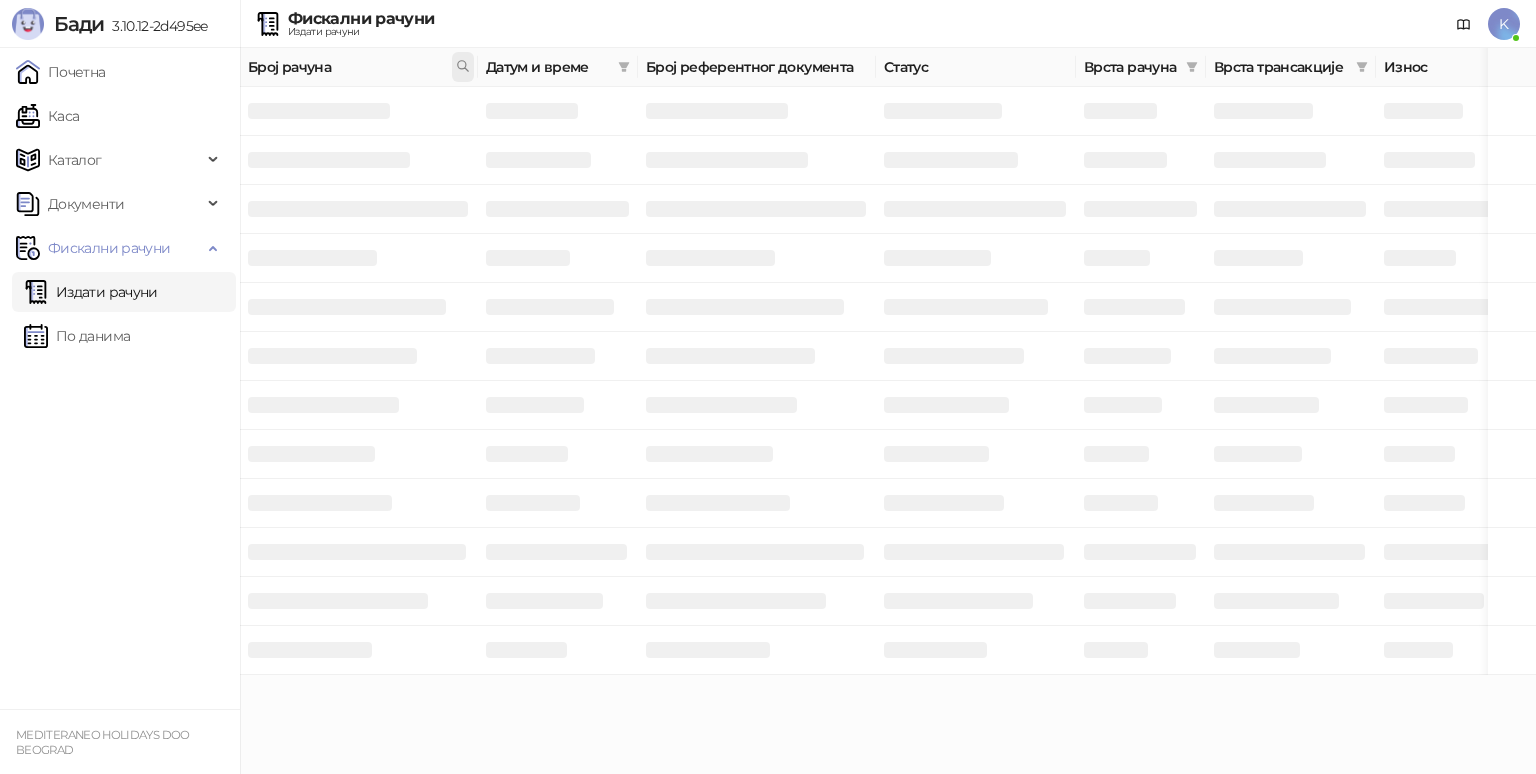 click 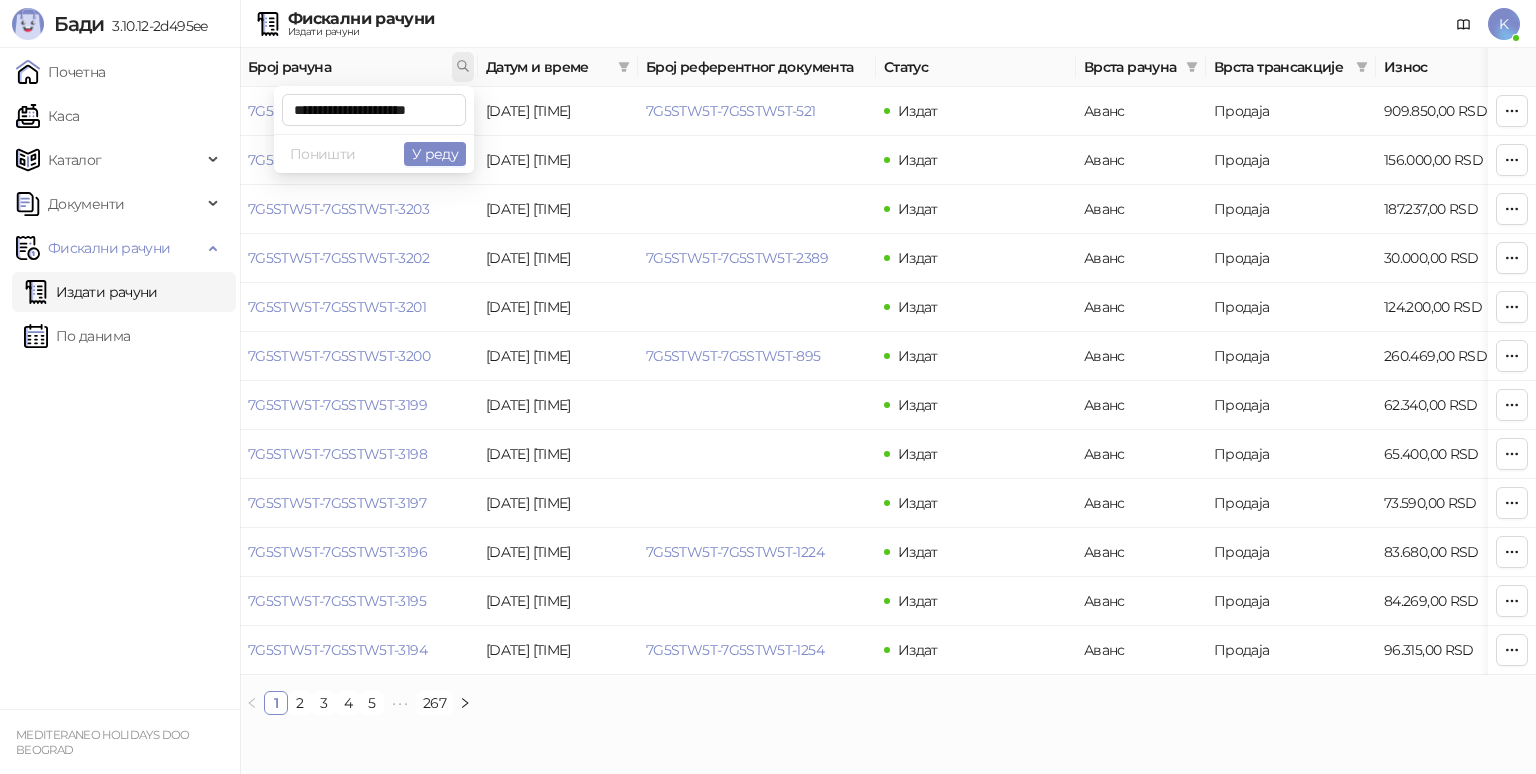 scroll, scrollTop: 0, scrollLeft: 6, axis: horizontal 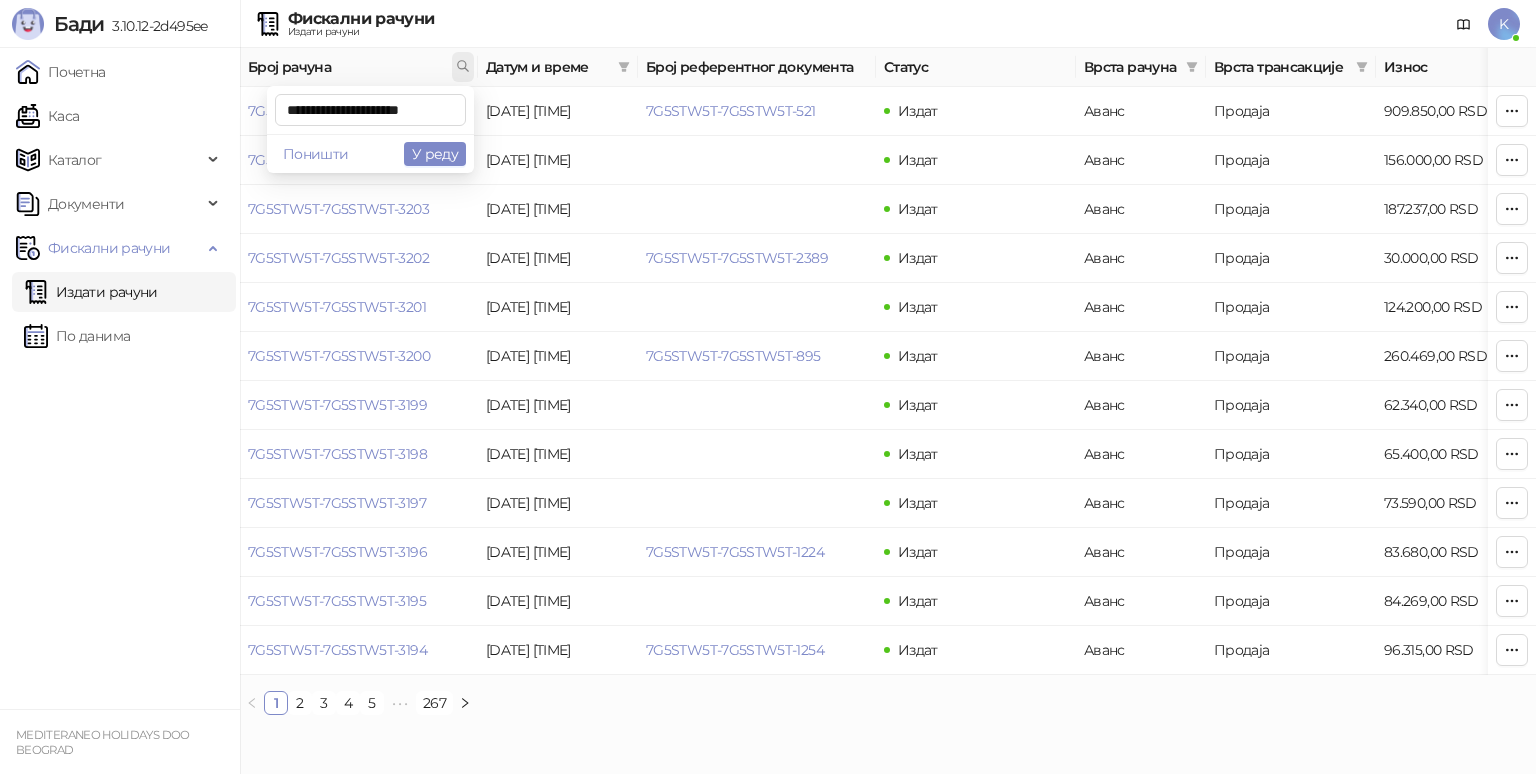 type on "**********" 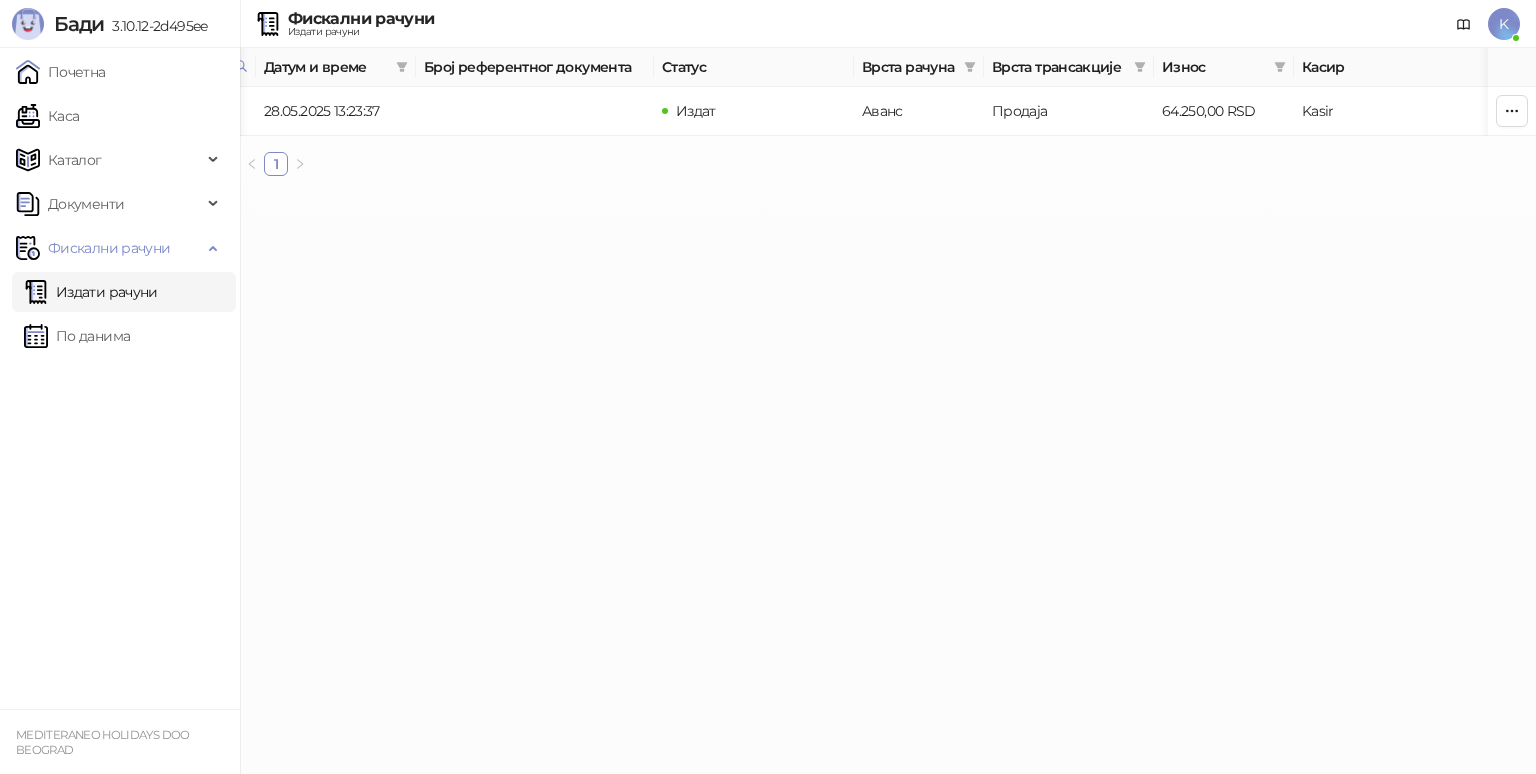 scroll, scrollTop: 0, scrollLeft: 224, axis: horizontal 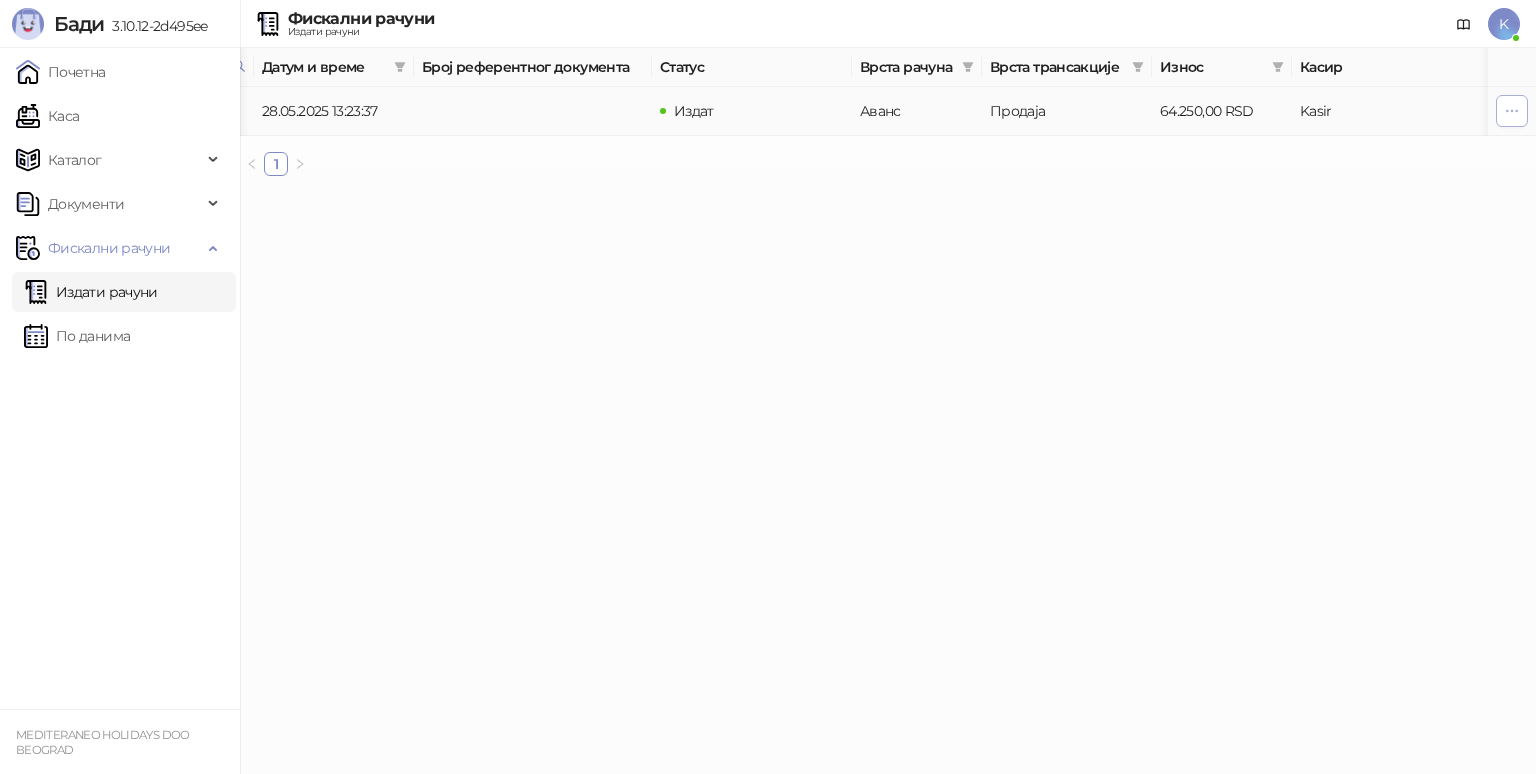 click 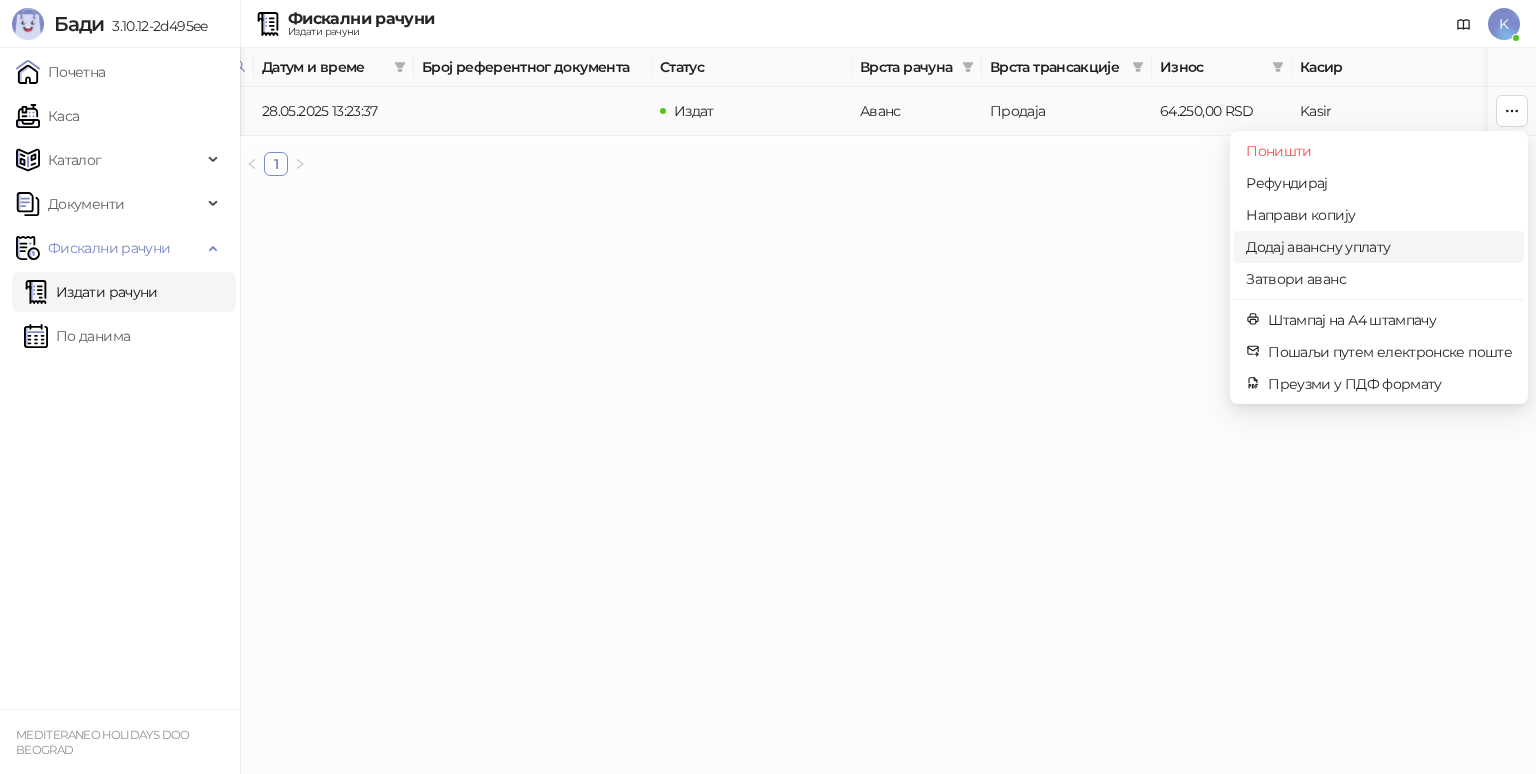 click on "Додај авансну уплату" at bounding box center [1379, 247] 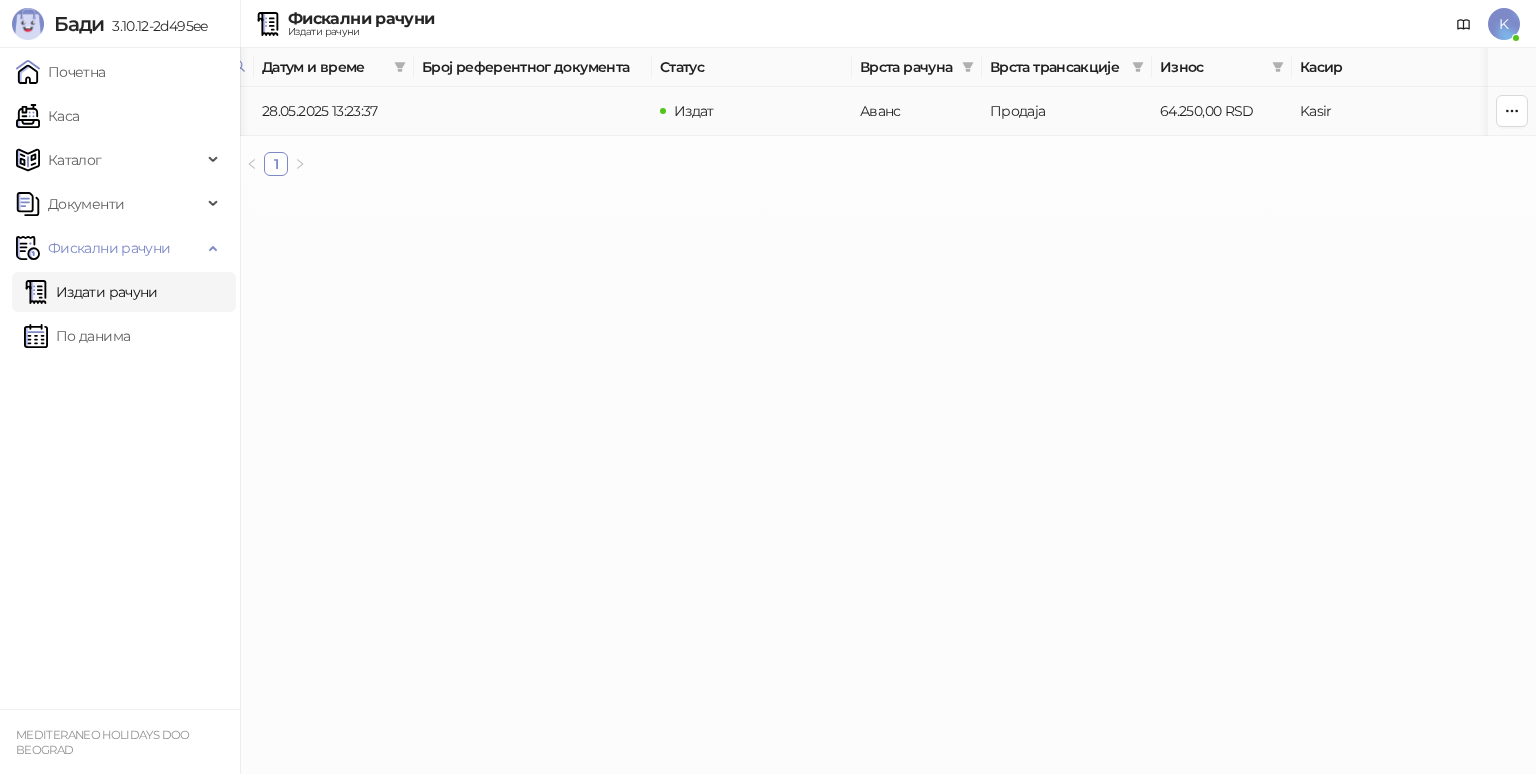 type on "**********" 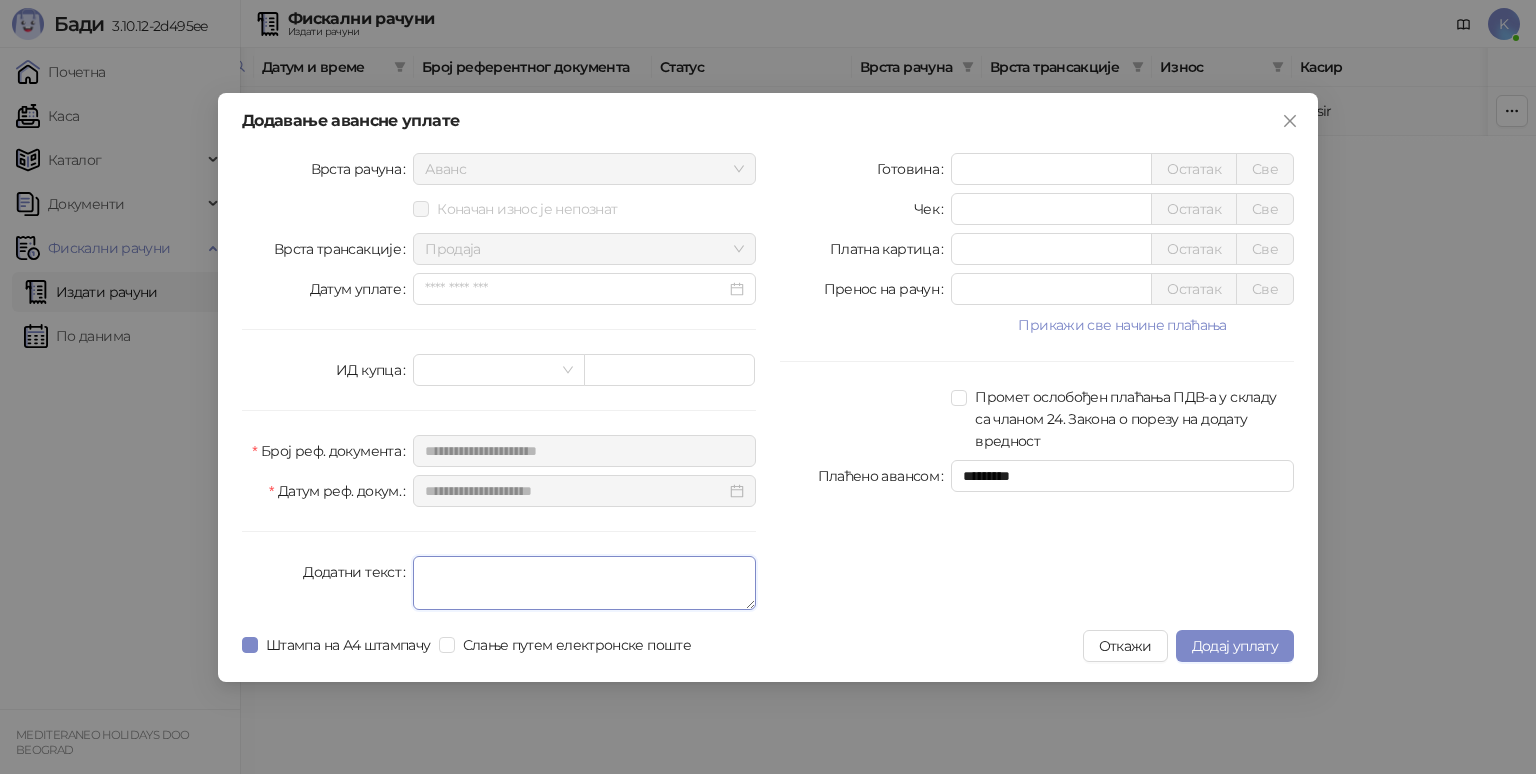 click on "Додатни текст" at bounding box center [584, 583] 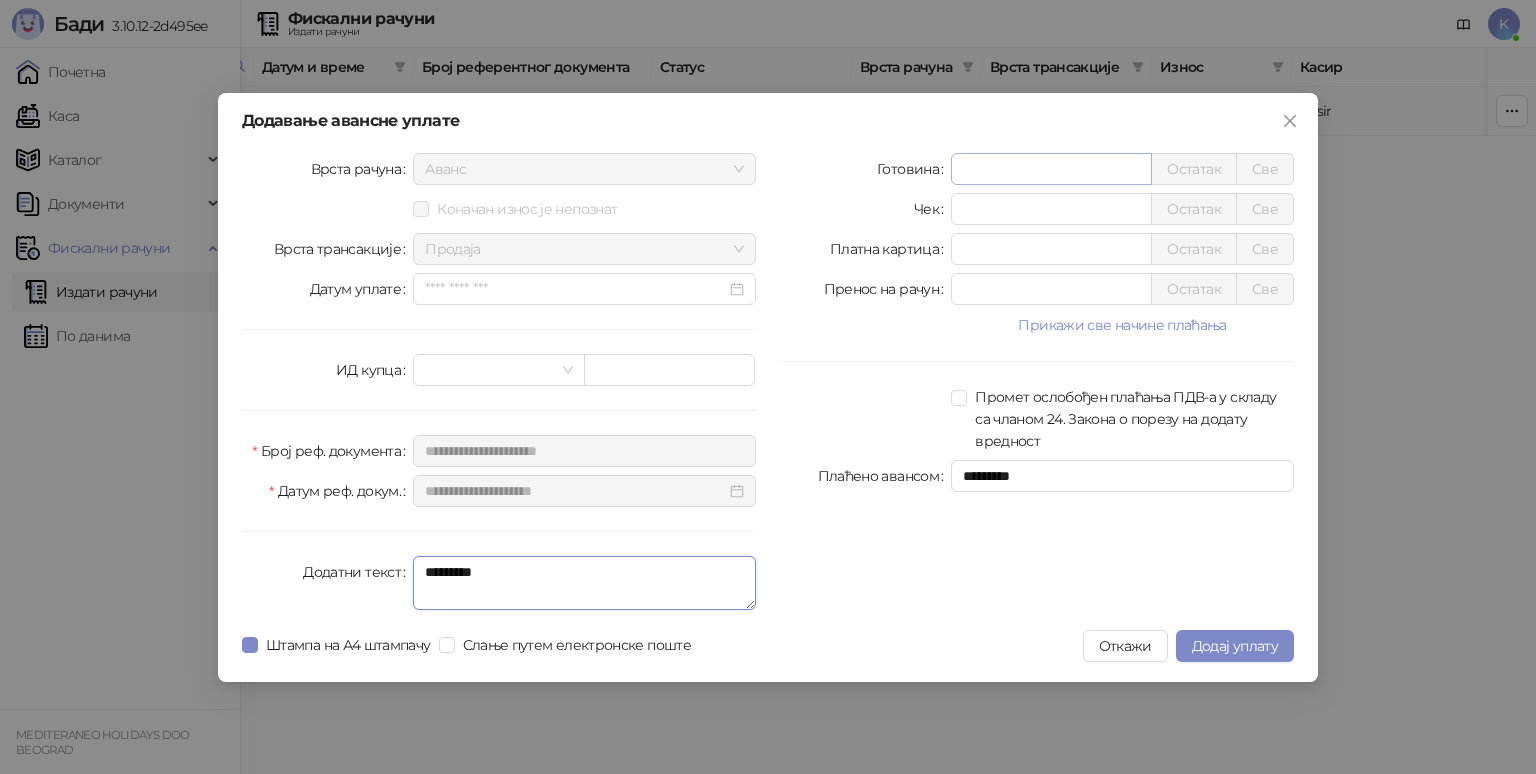 type on "*********" 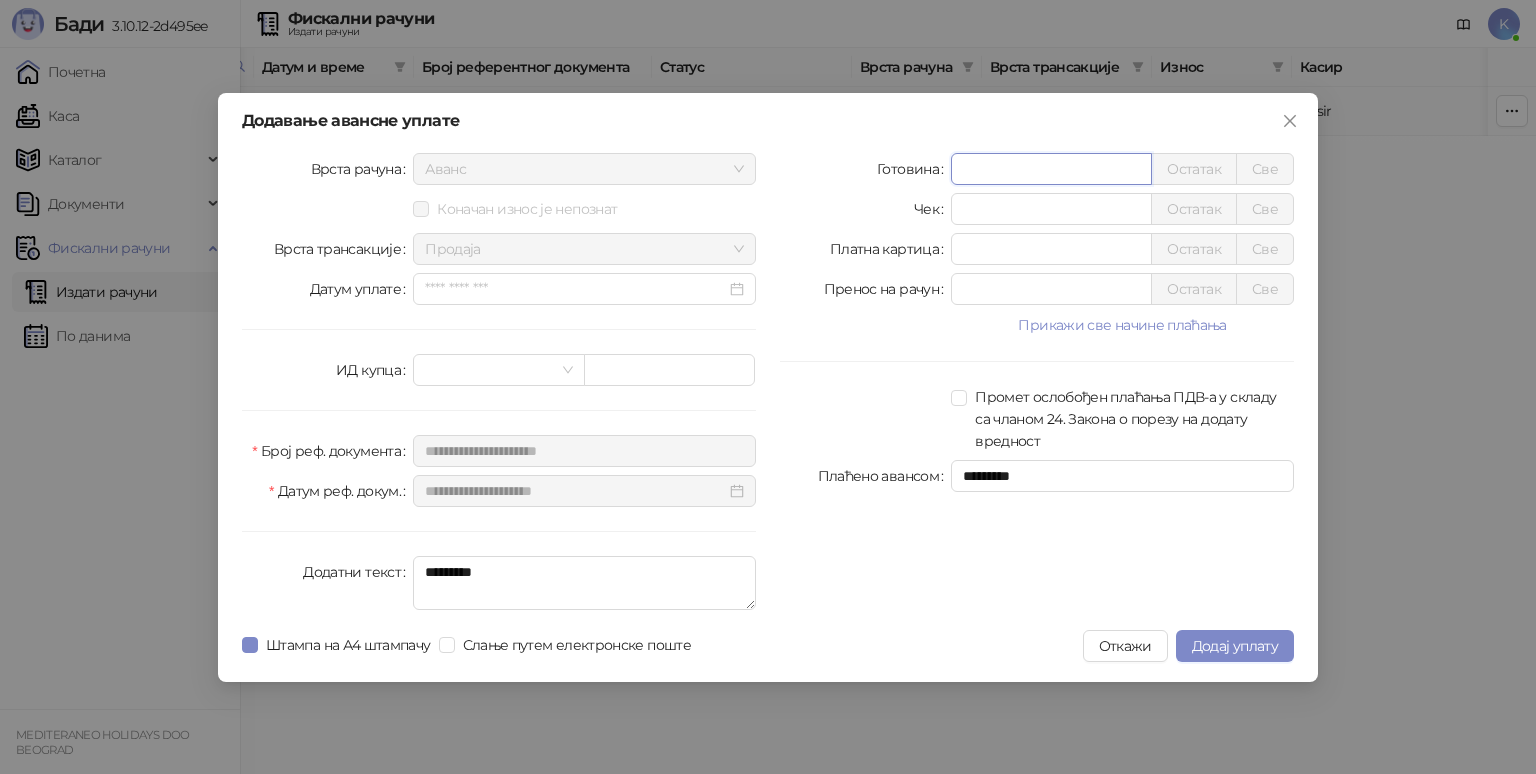 click on "*" at bounding box center [1051, 169] 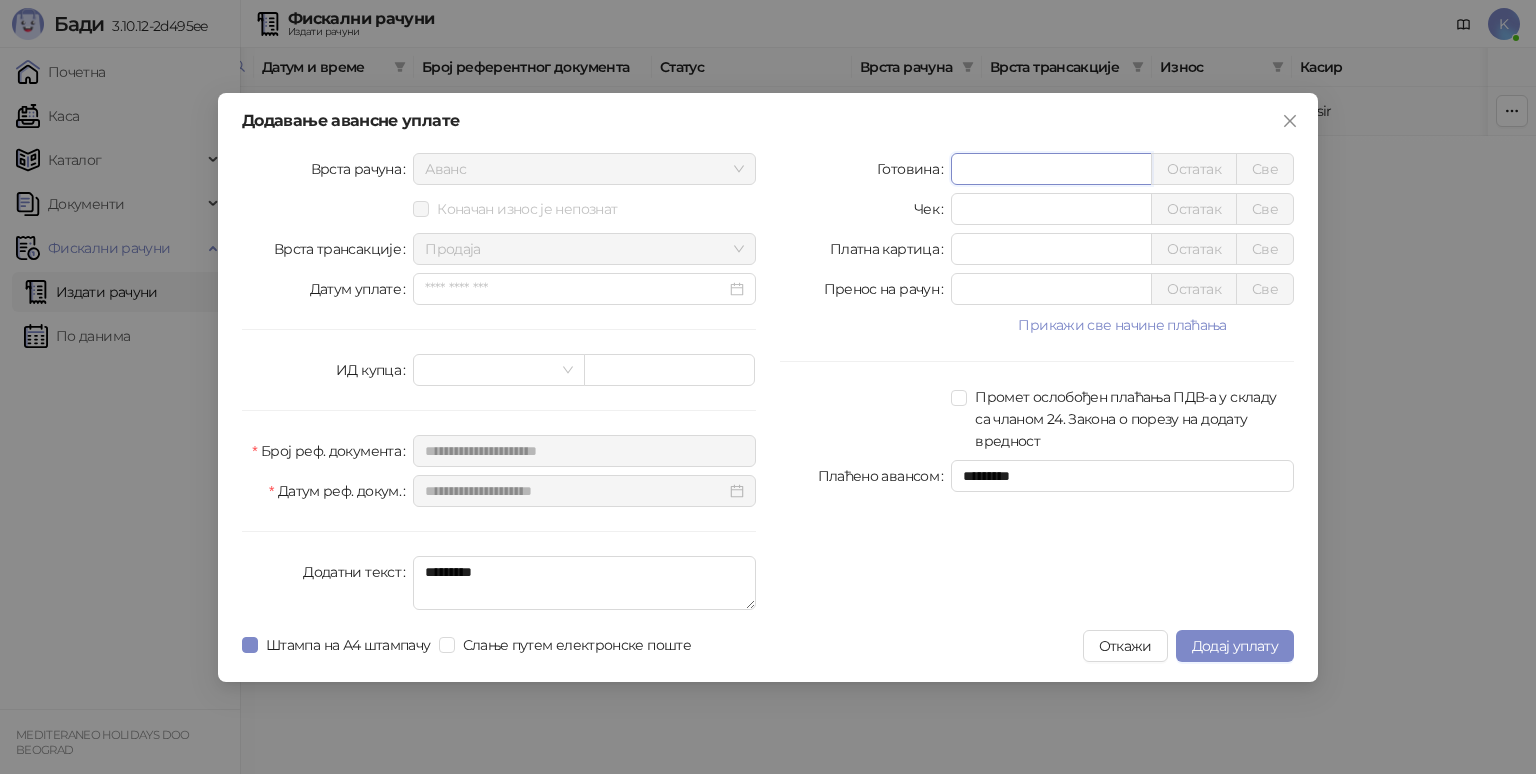 type on "*****" 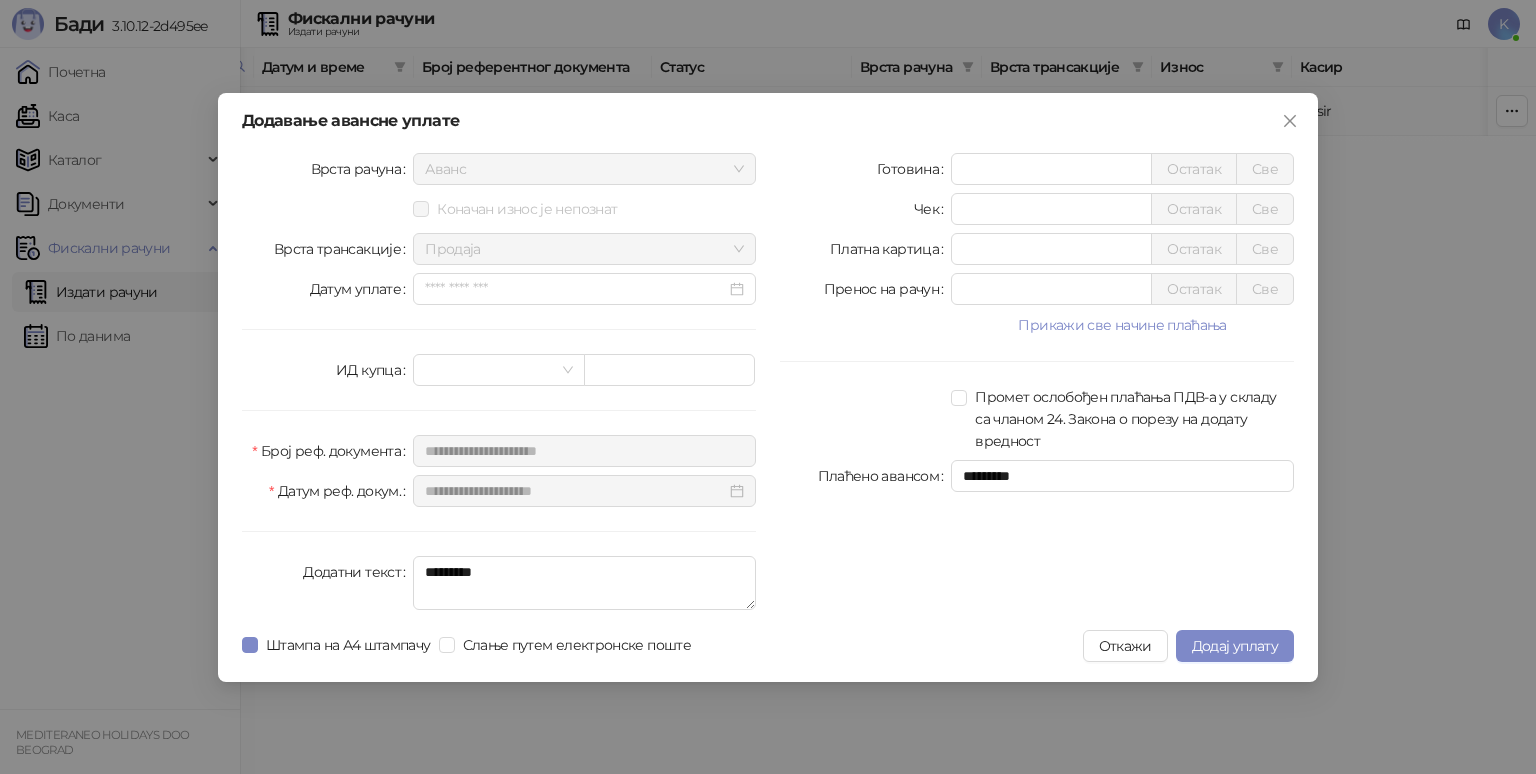 click on "Готовина ***** Остатак Све Чек * Остатак Све Платна картица * Остатак Све Пренос на рачун * Остатак Све Прикажи све начине плаћања Ваучер * Остатак Све Инстант плаћање * Остатак Све Друго безготовинско * Остатак Све   Промет ослобођен плаћања ПДВ-а у складу са чланом 24. Закона о порезу на додату вредност Плаћено авансом *********" at bounding box center (1037, 385) 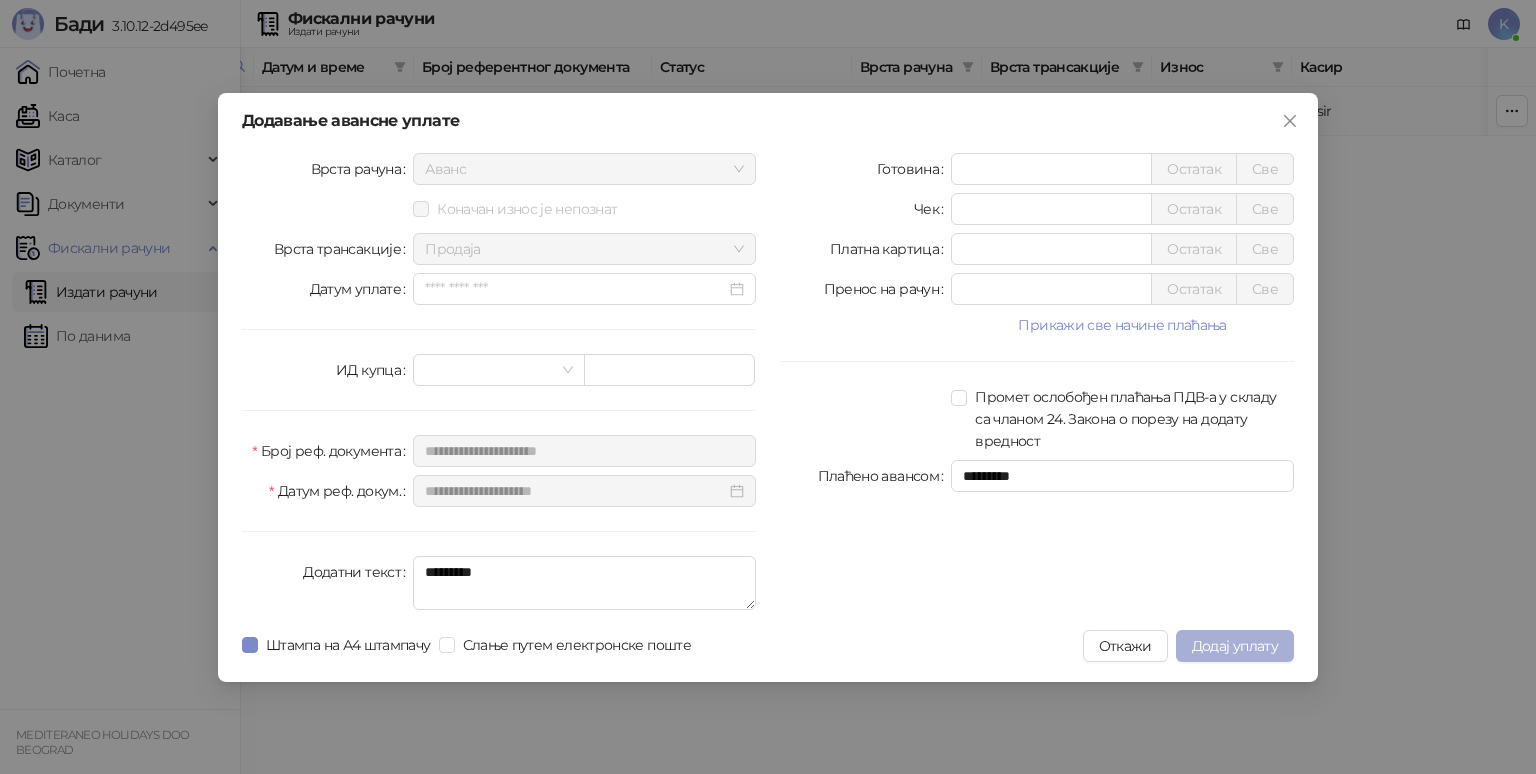 click on "Додај уплату" at bounding box center [1235, 646] 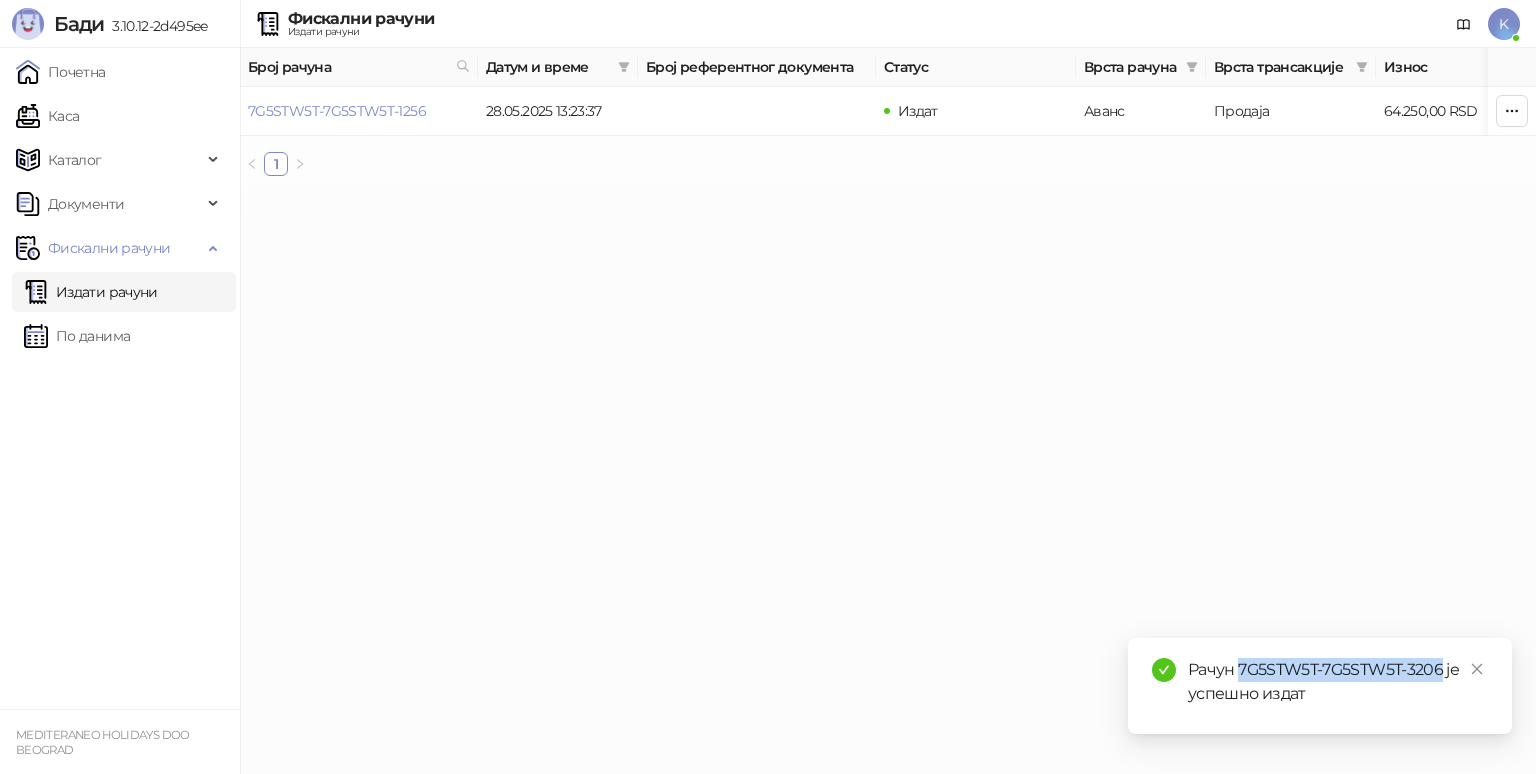 drag, startPoint x: 1239, startPoint y: 669, endPoint x: 1440, endPoint y: 664, distance: 201.06218 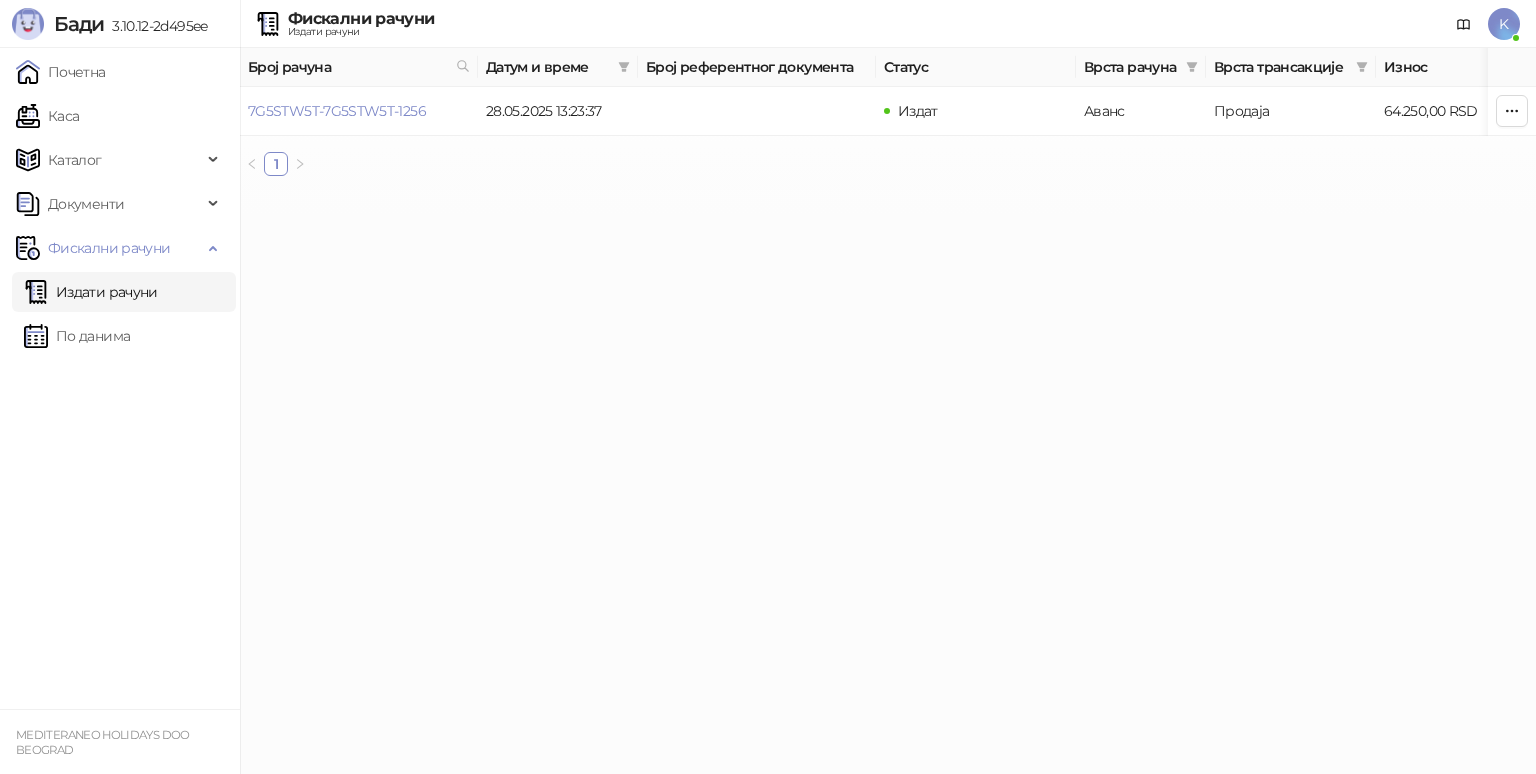 click on "Издати рачуни" at bounding box center (91, 292) 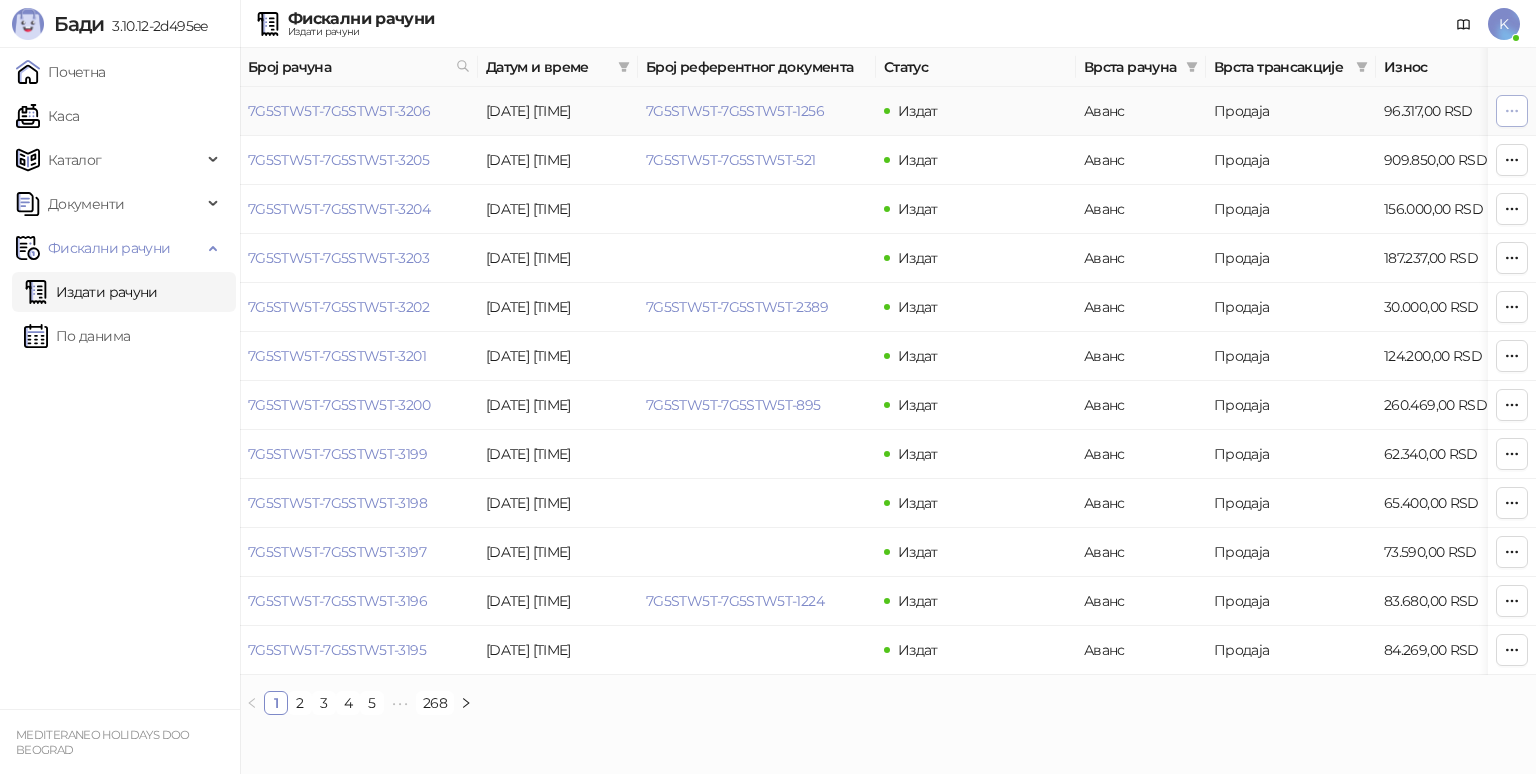 click 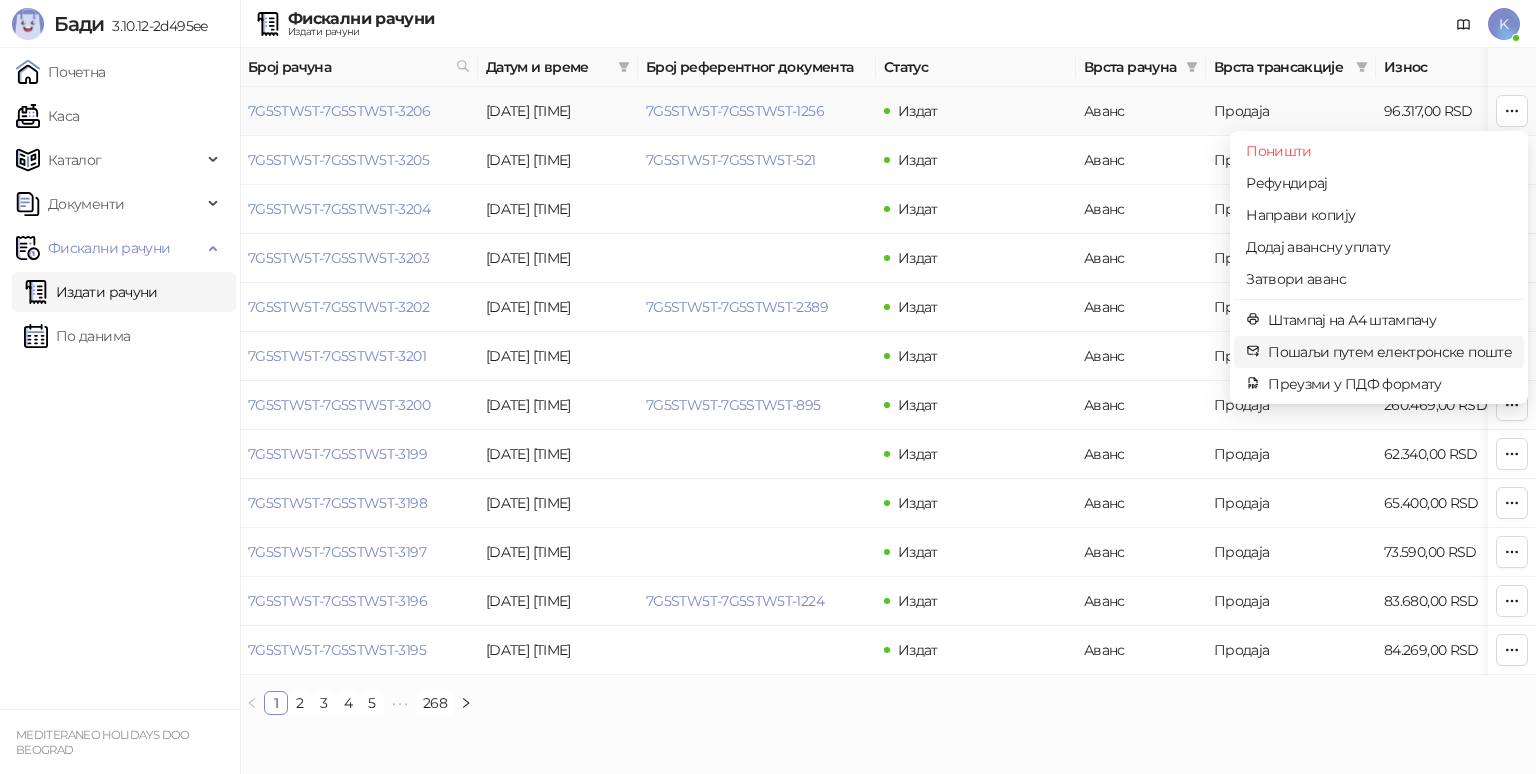 click on "Пошаљи путем електронске поште" at bounding box center (1390, 352) 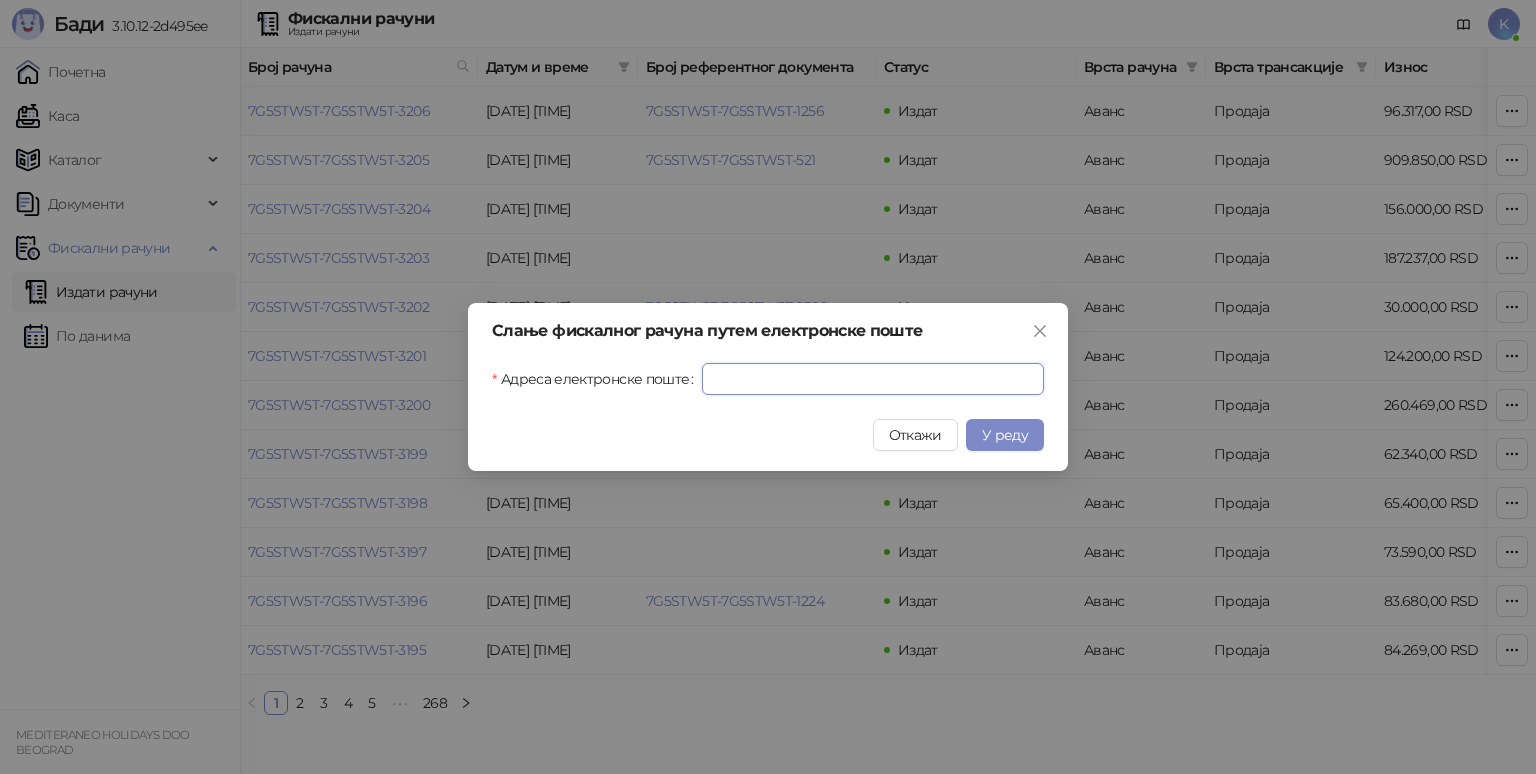 click on "Адреса електронске поште" at bounding box center (873, 379) 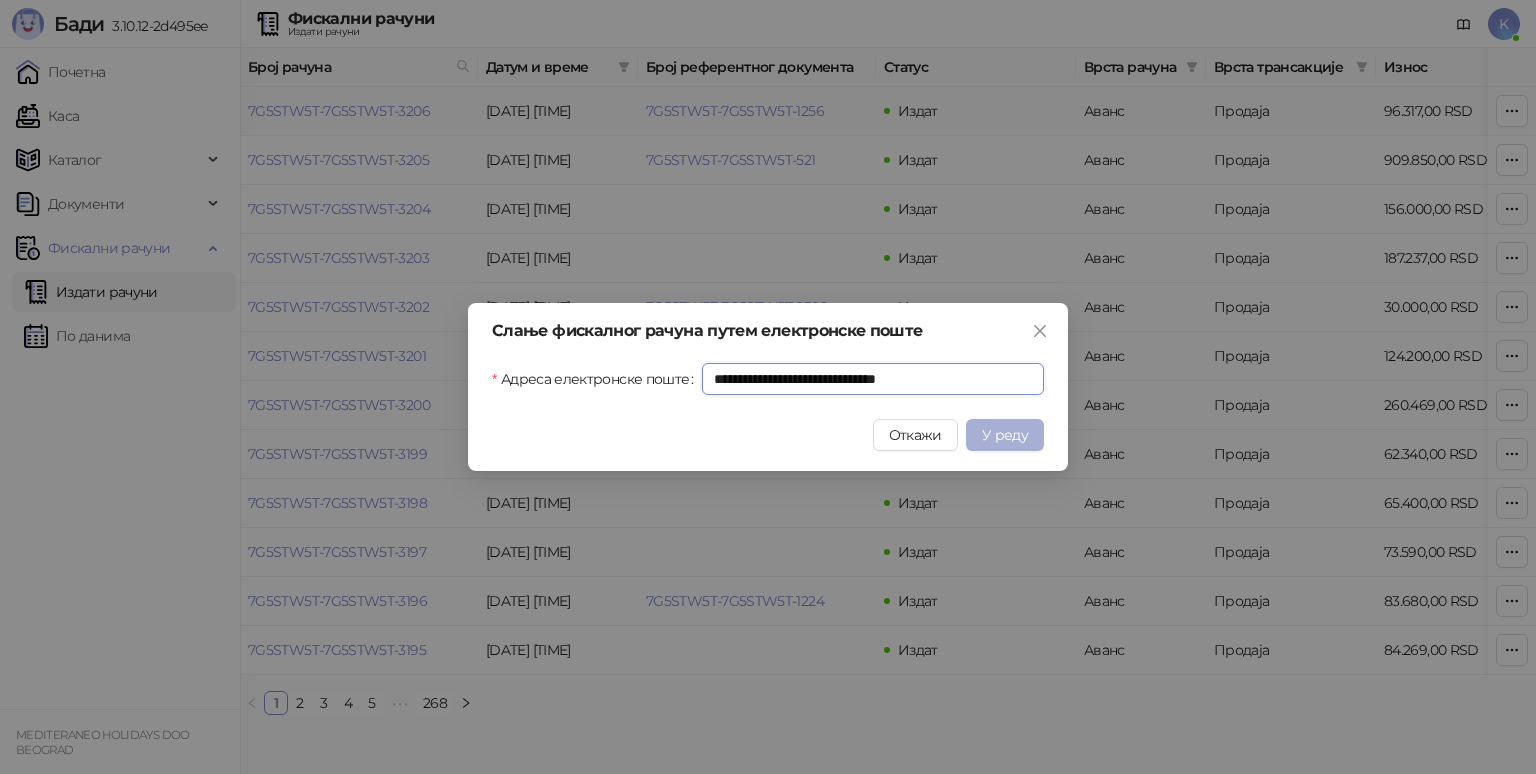 type on "**********" 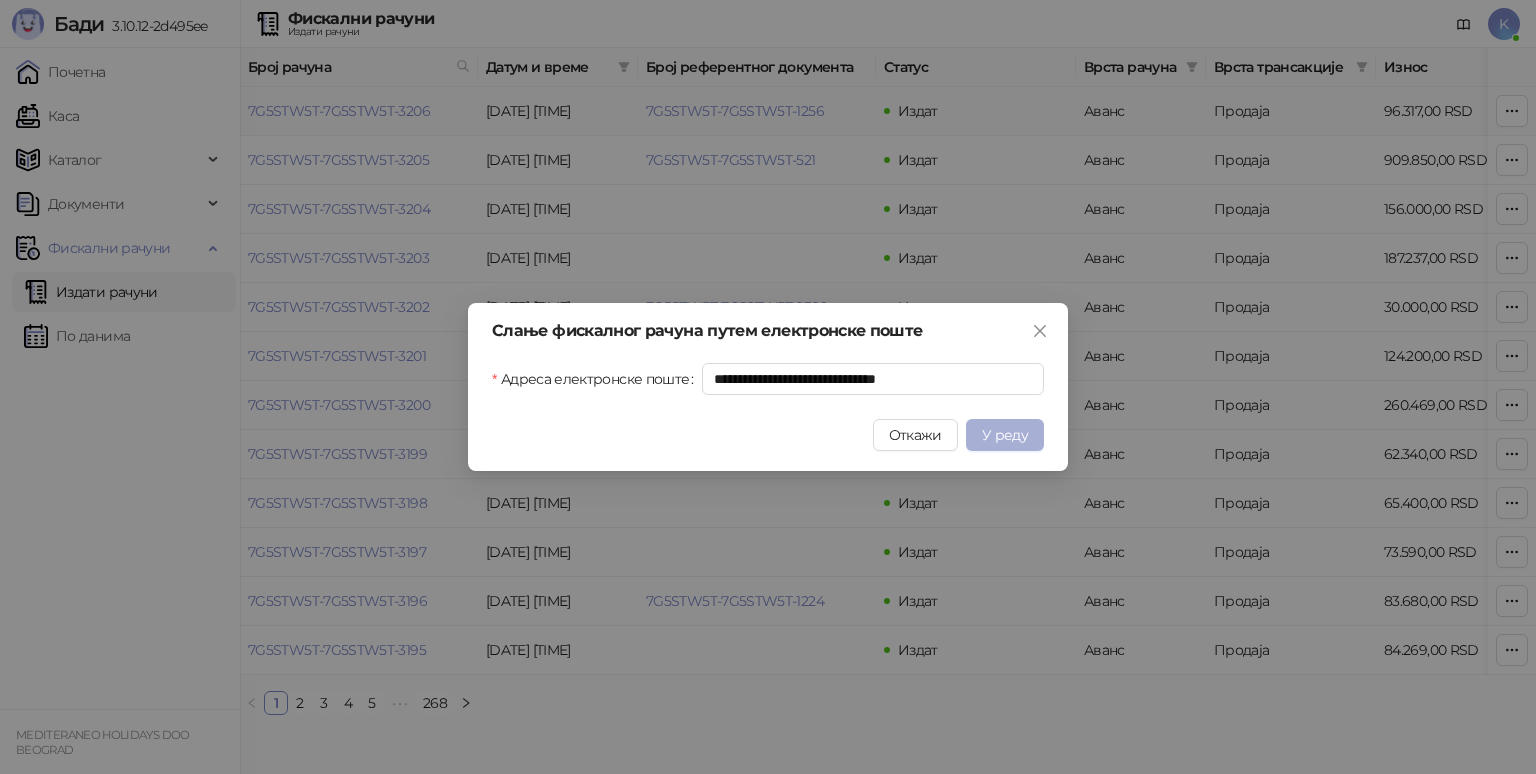 click on "У реду" at bounding box center (1005, 435) 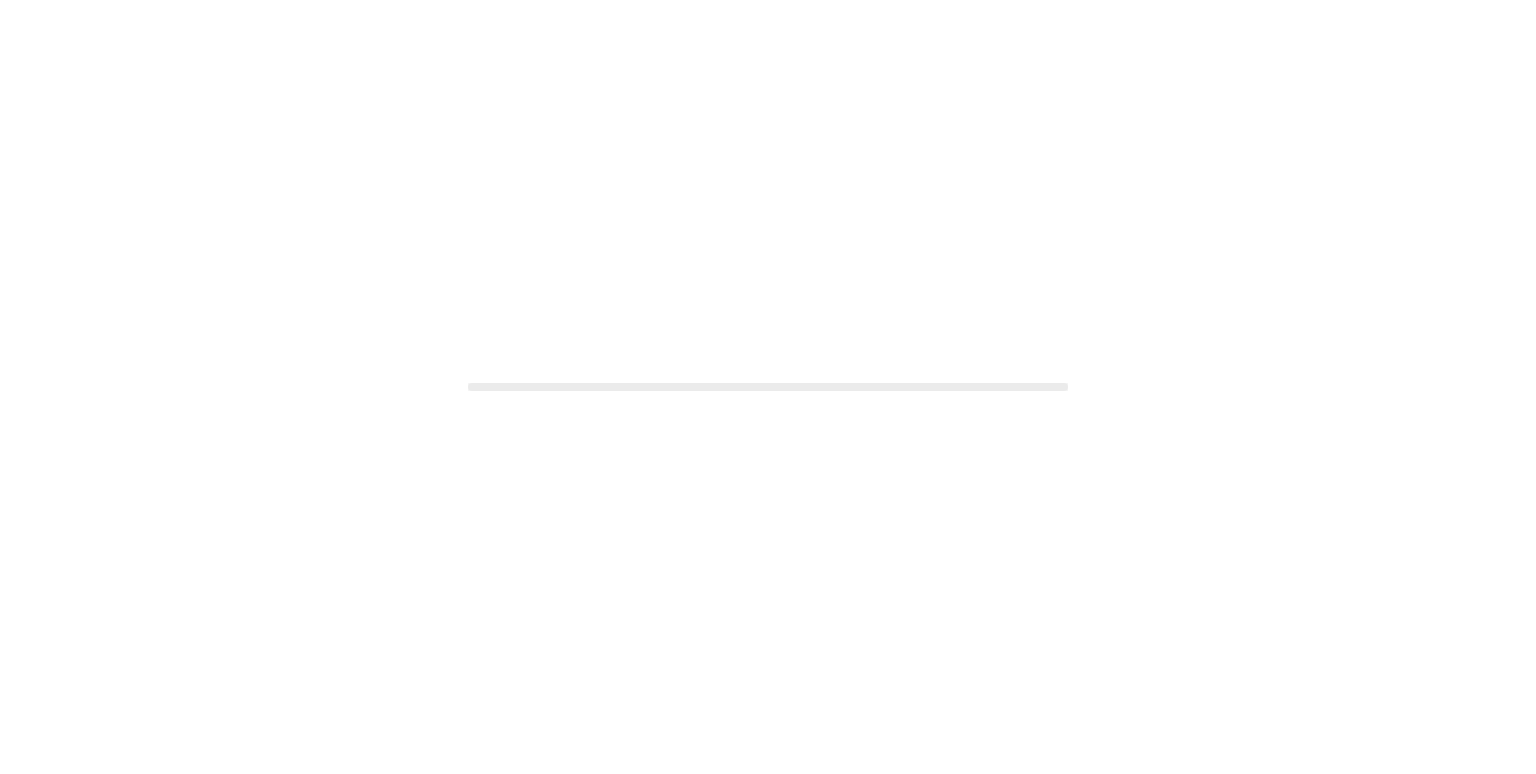 scroll, scrollTop: 0, scrollLeft: 0, axis: both 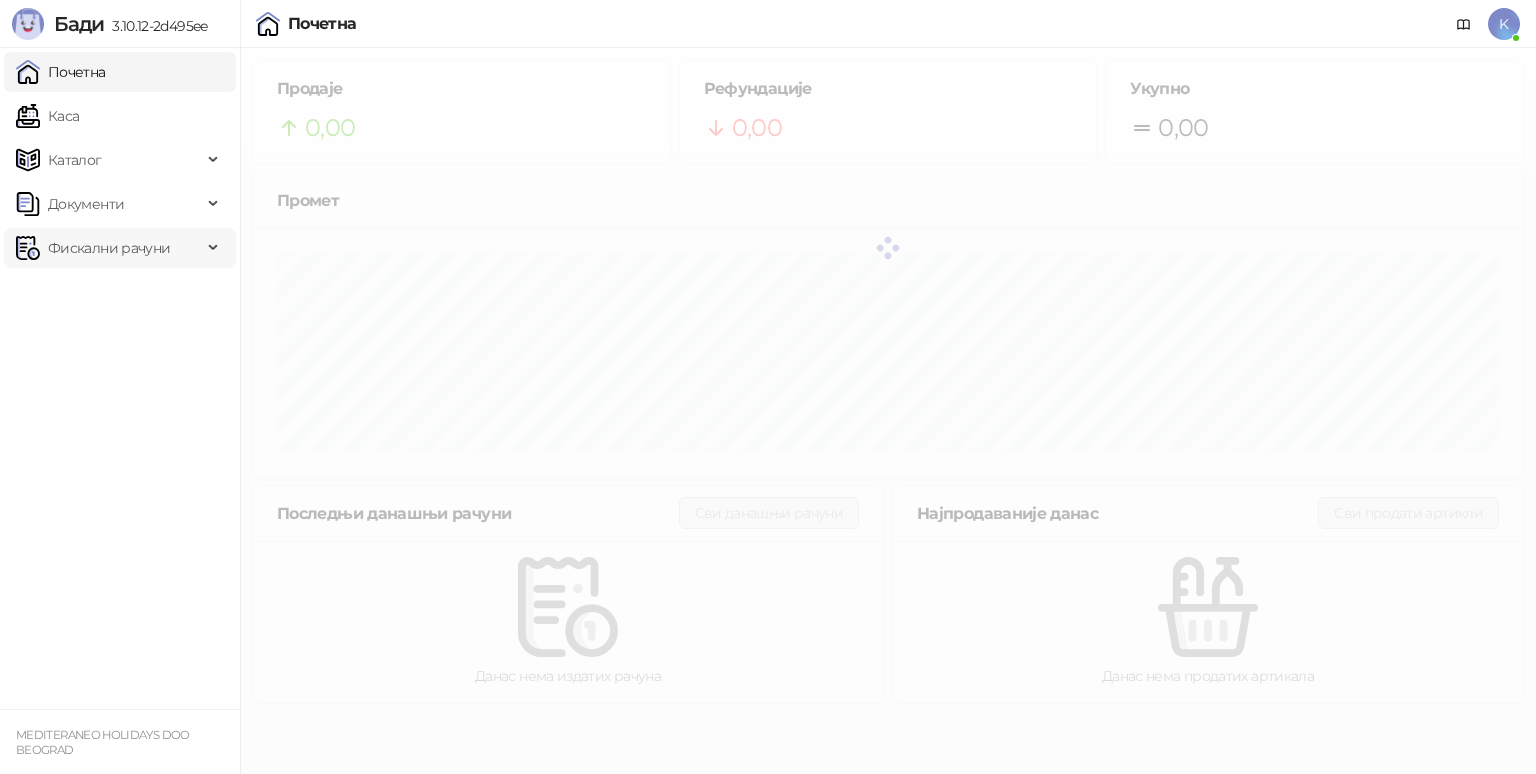 click on "Фискални рачуни" at bounding box center (109, 248) 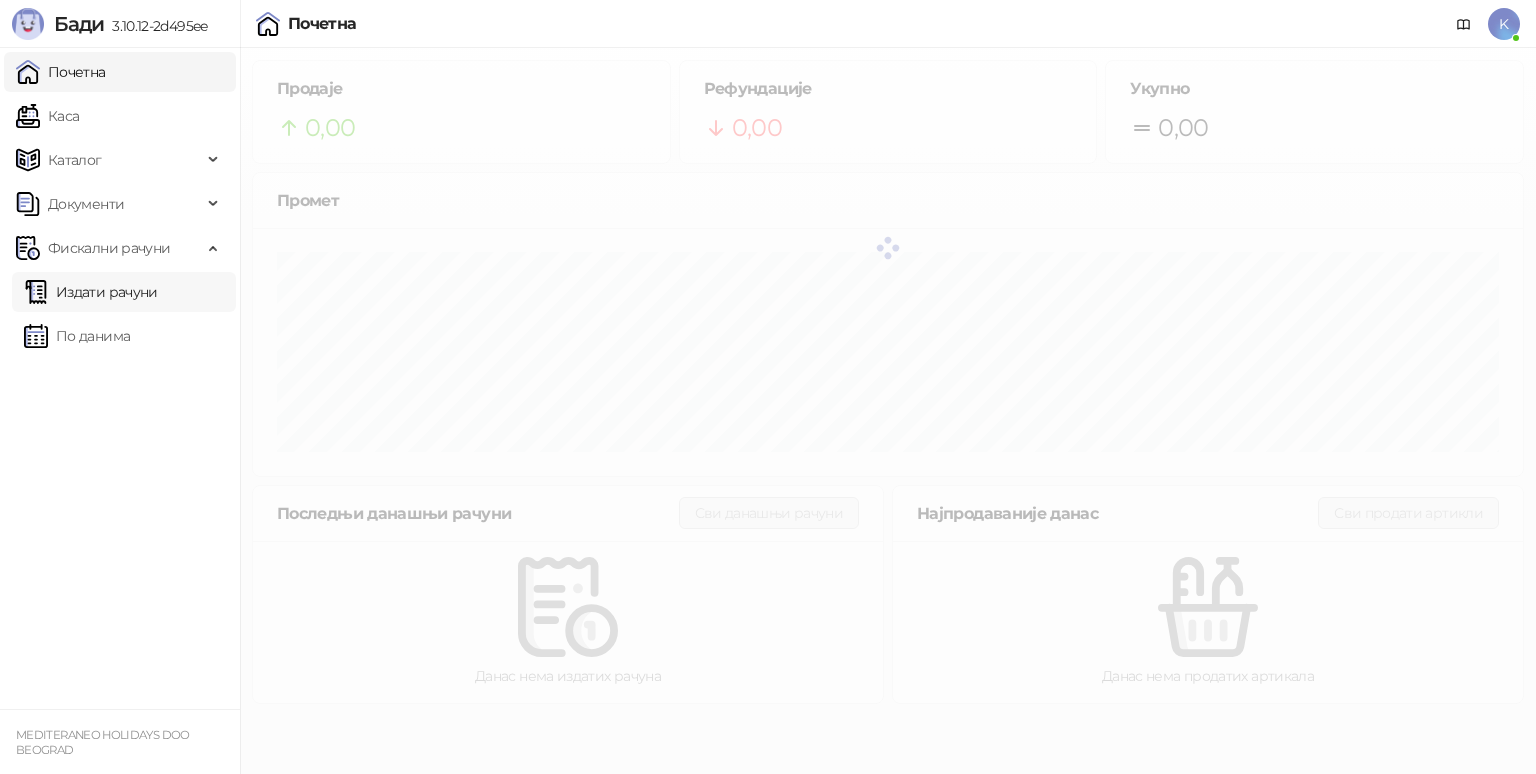 click on "Издати рачуни" at bounding box center (91, 292) 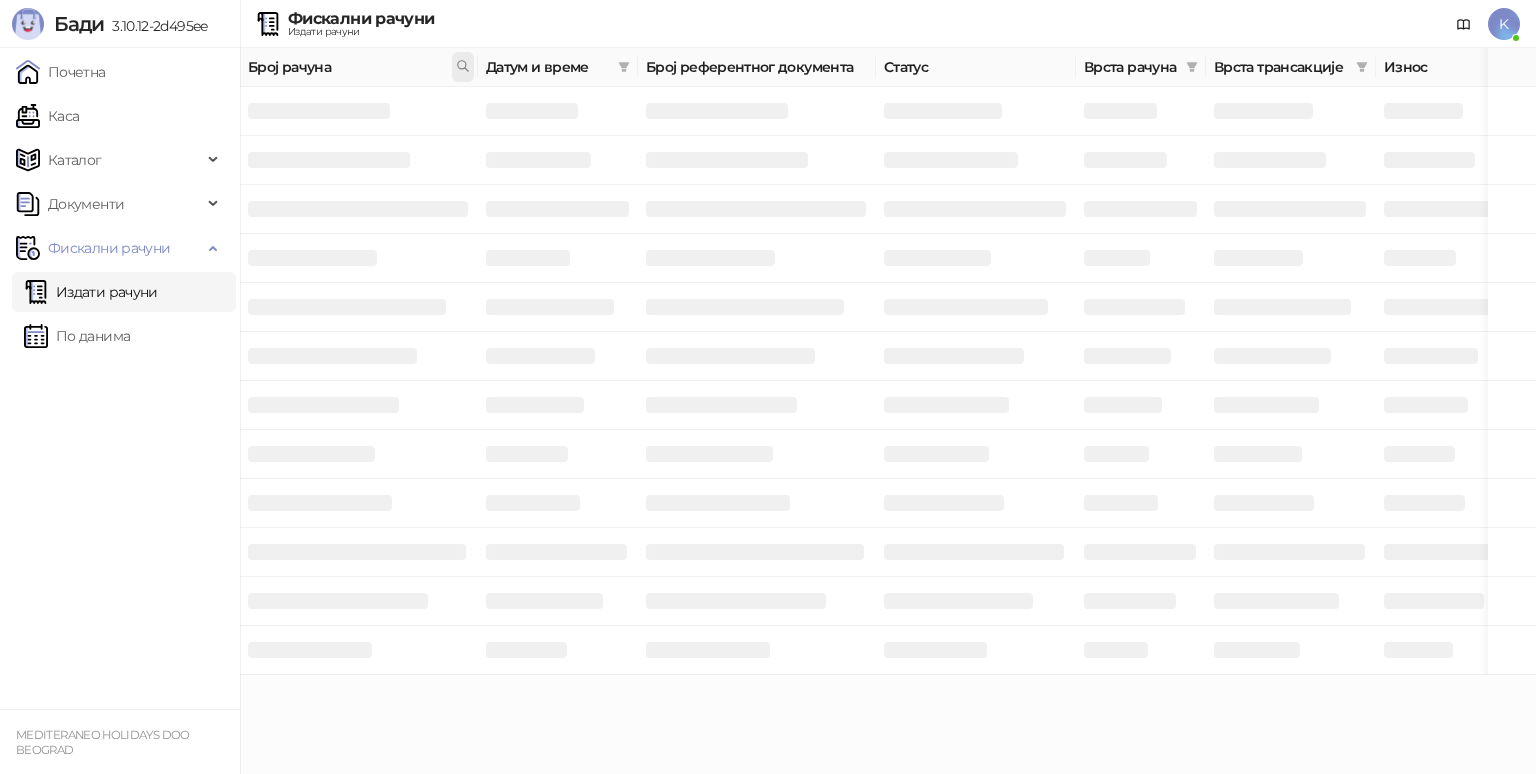 click 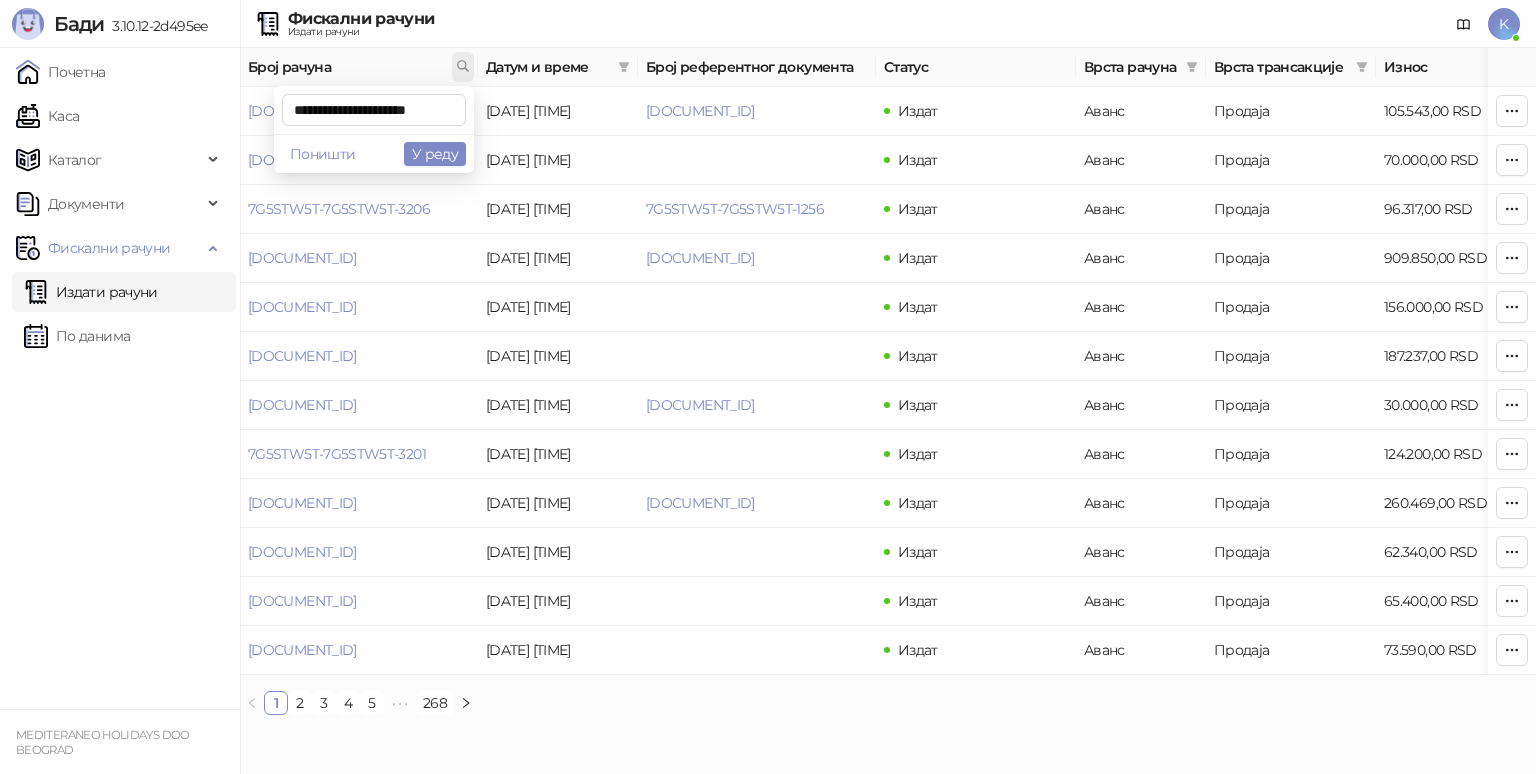 scroll, scrollTop: 0, scrollLeft: 8, axis: horizontal 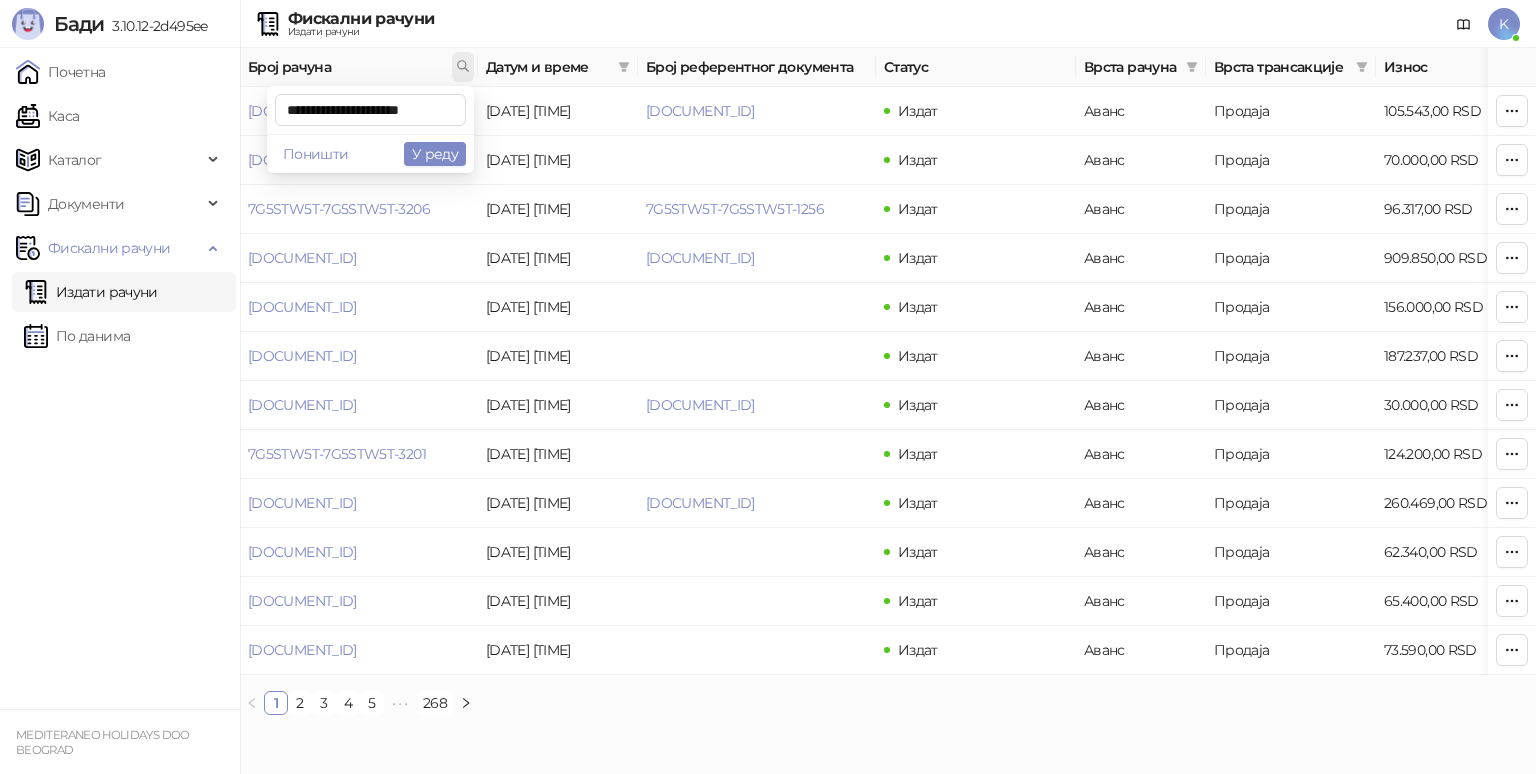 type on "**********" 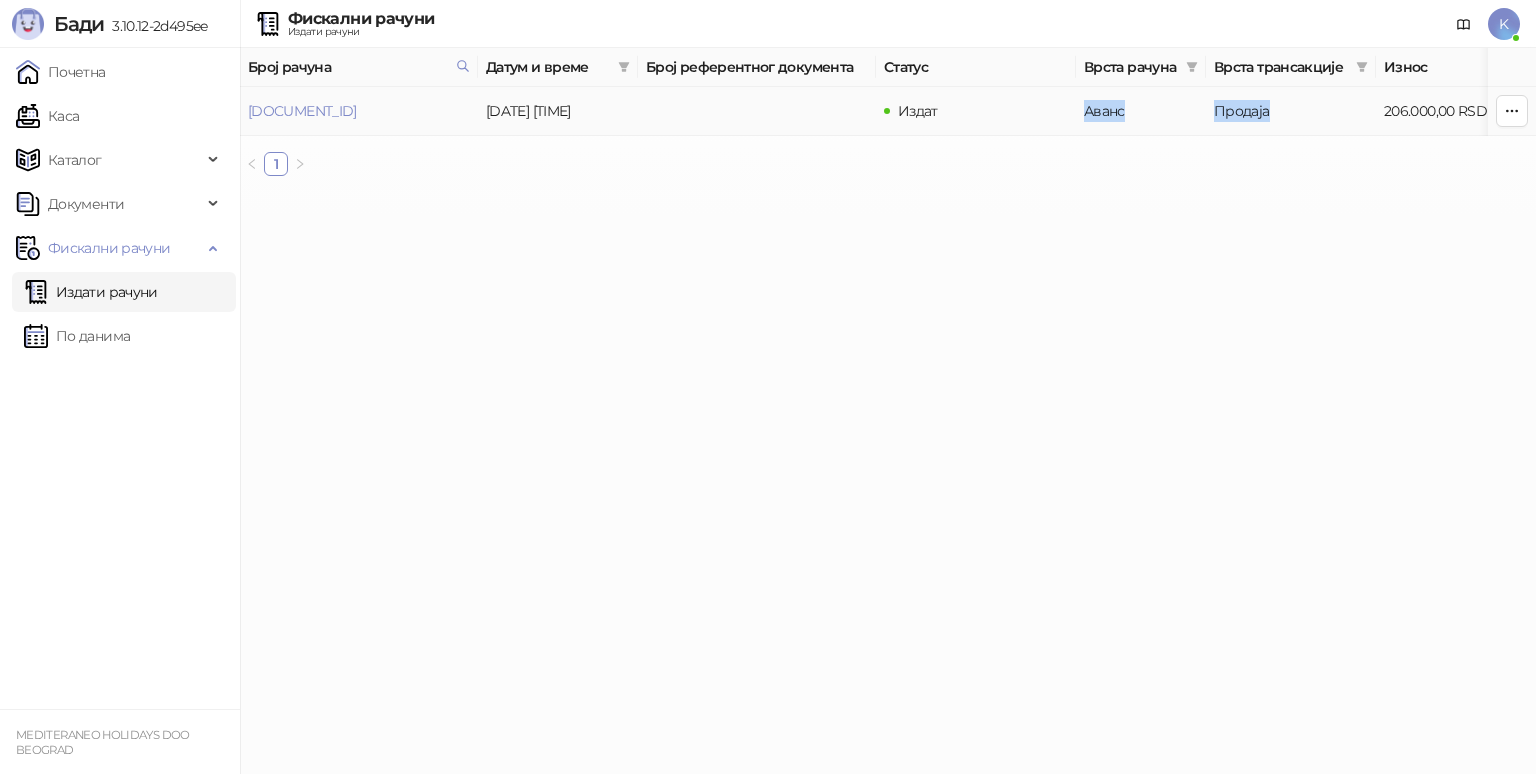 drag, startPoint x: 944, startPoint y: 127, endPoint x: 1359, endPoint y: 125, distance: 415.00482 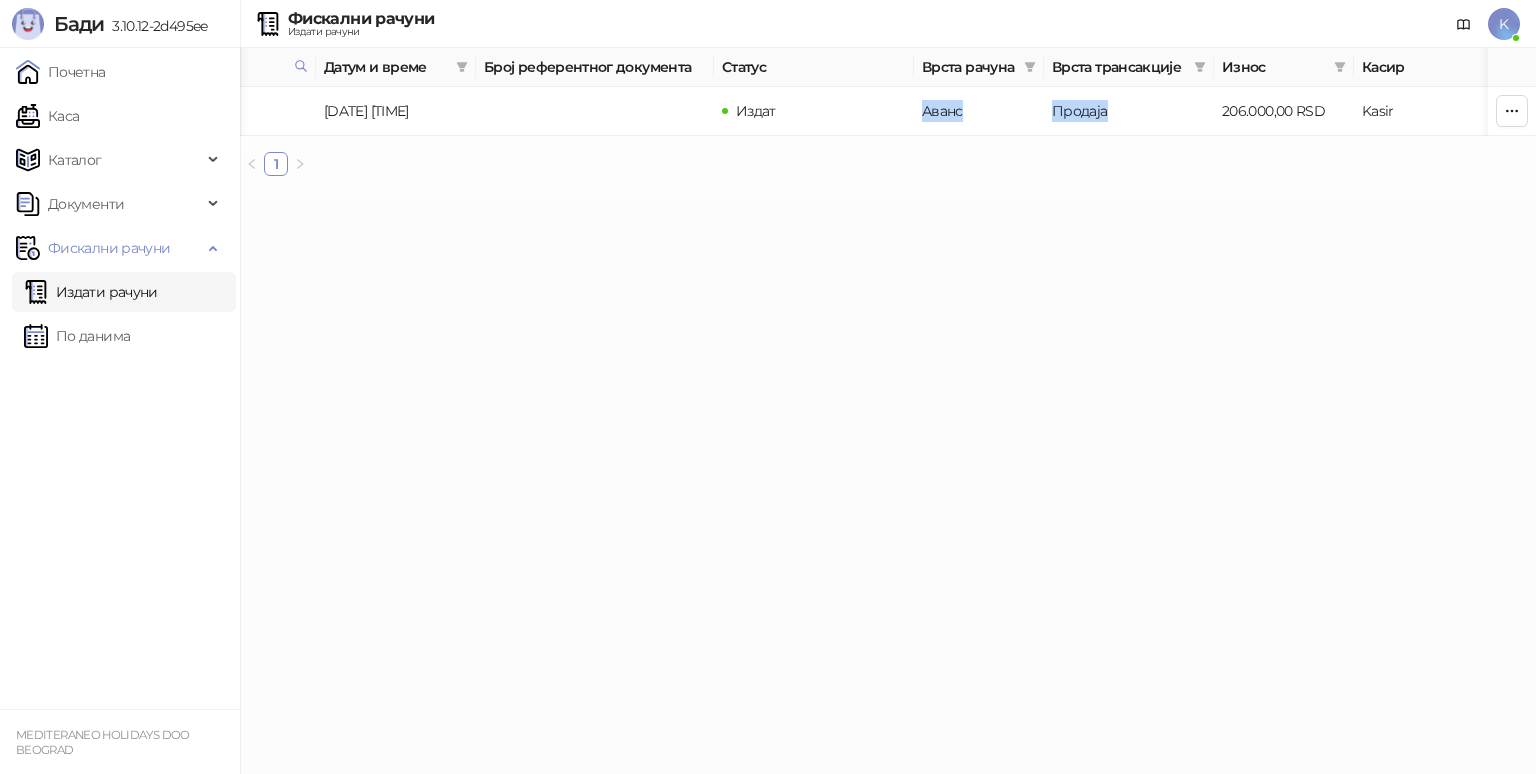 scroll, scrollTop: 0, scrollLeft: 173, axis: horizontal 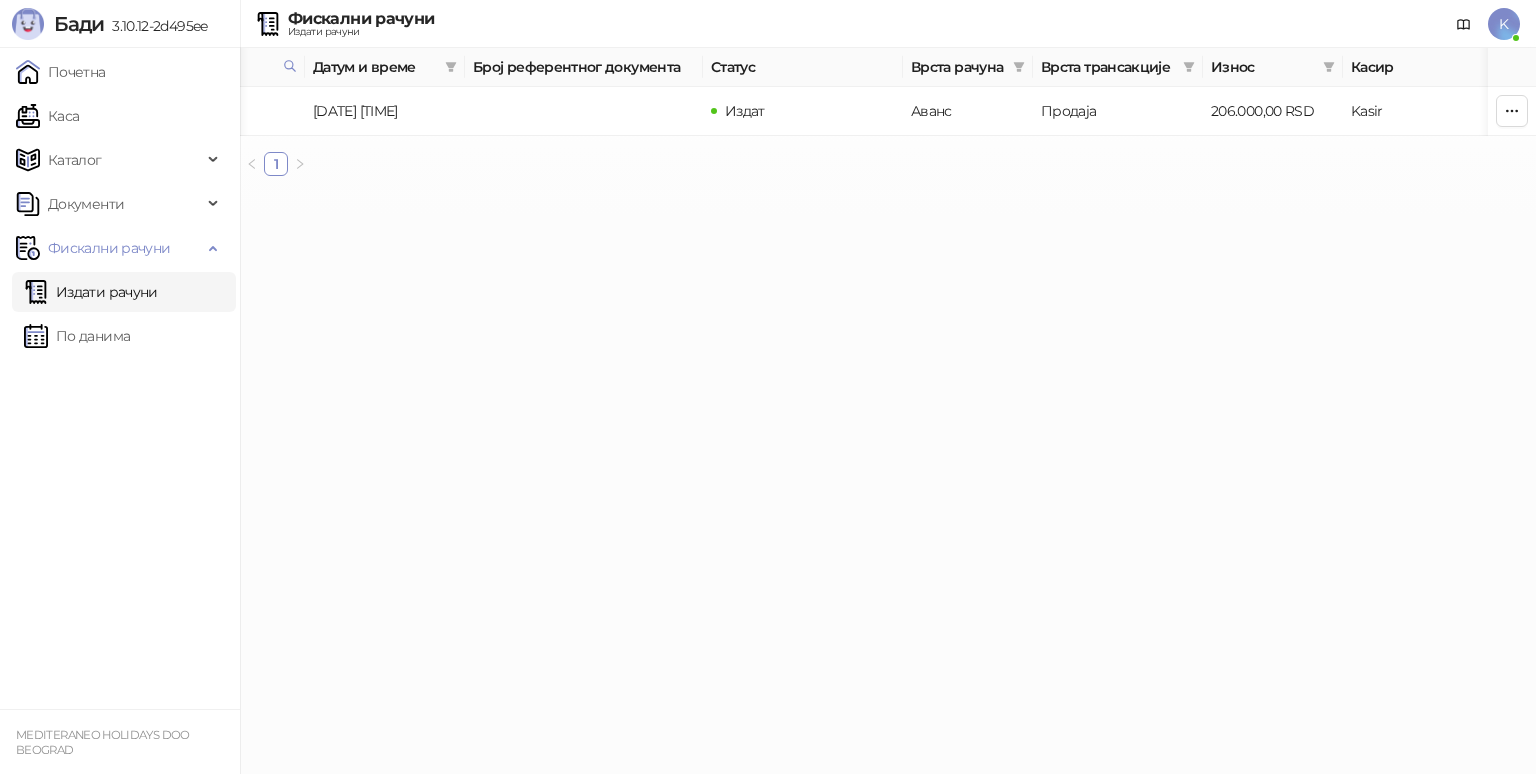 drag, startPoint x: 1024, startPoint y: 256, endPoint x: 1032, endPoint y: 240, distance: 17.888544 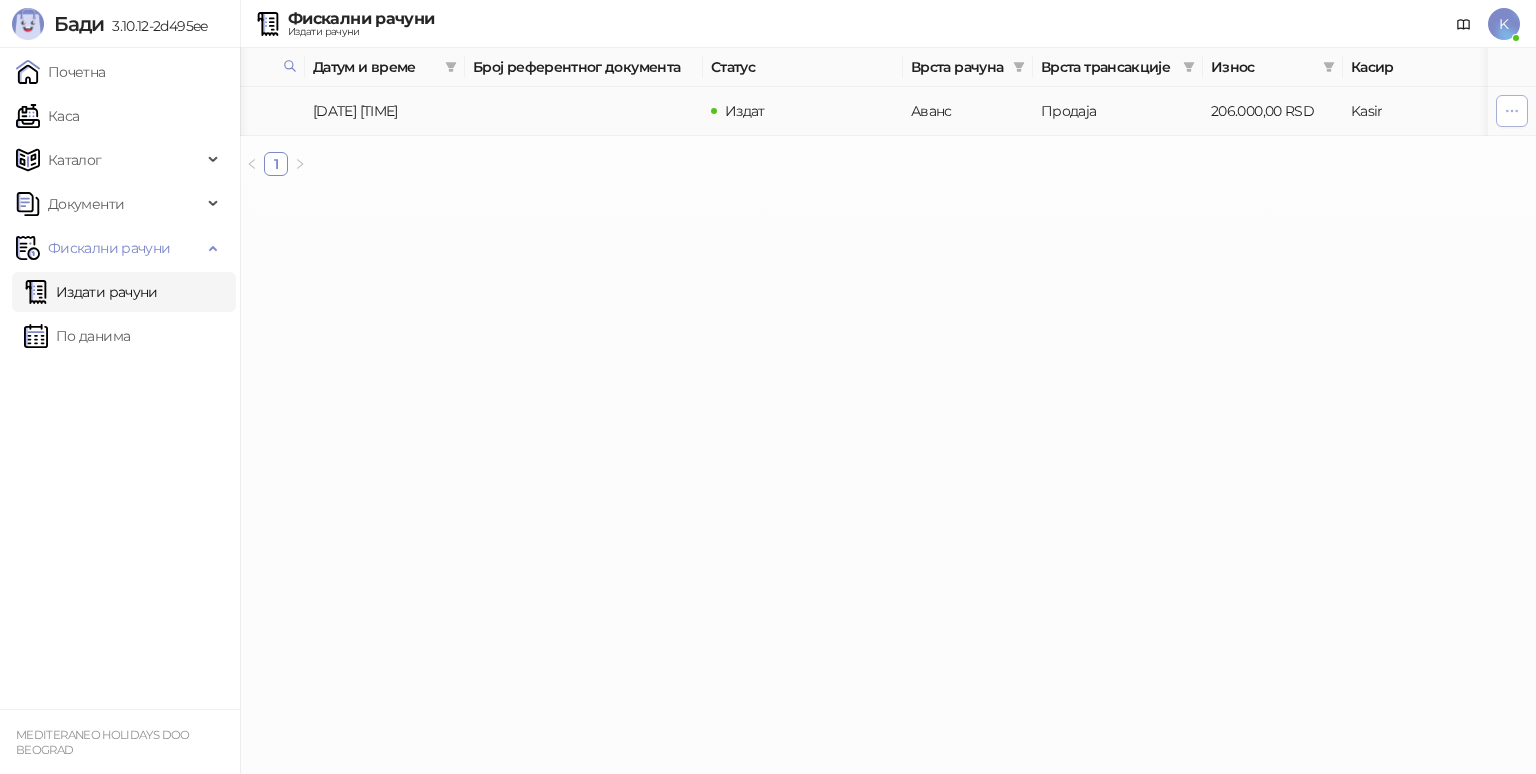 click 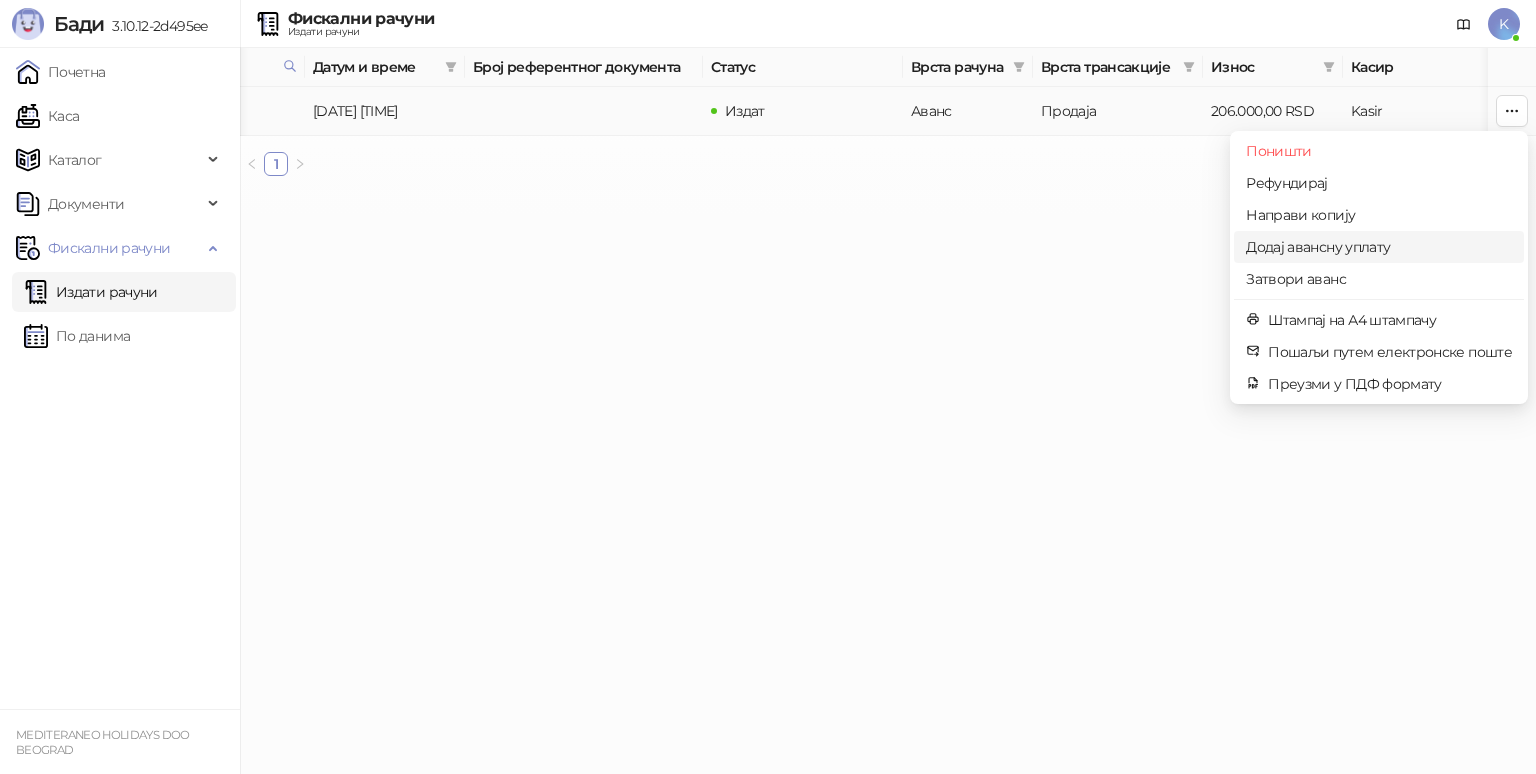 click on "Додај авансну уплату" at bounding box center (1379, 247) 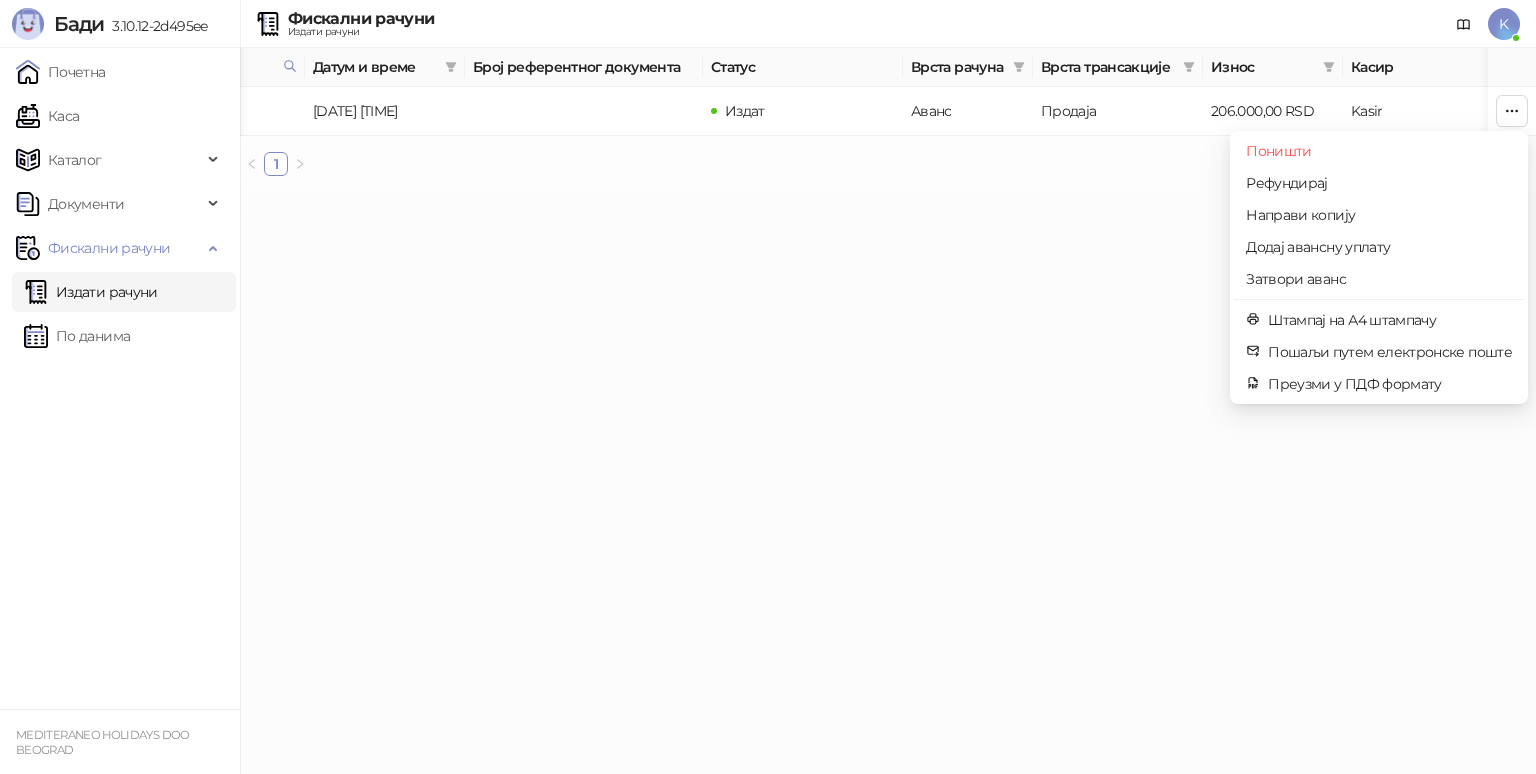 type on "**********" 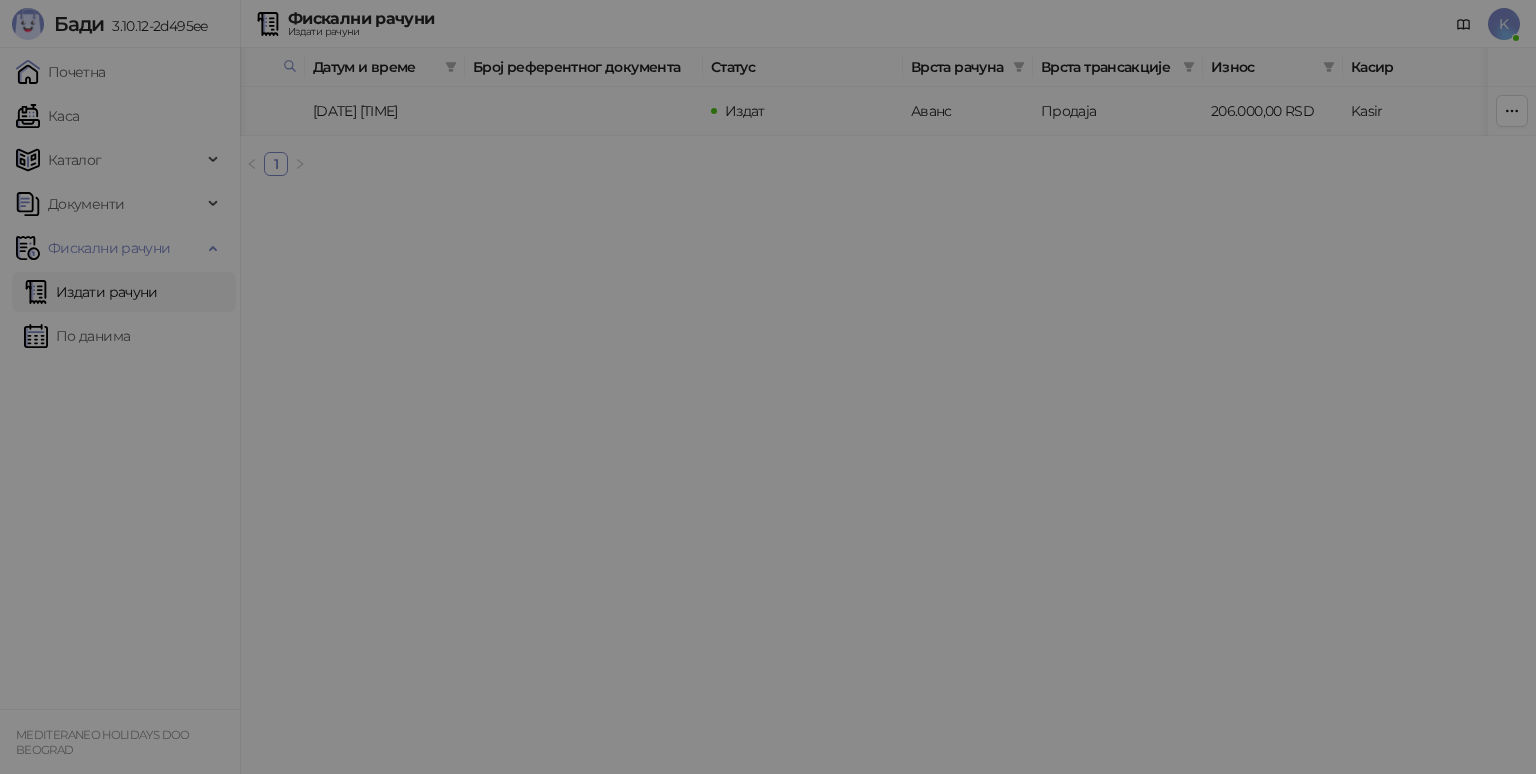 type on "**********" 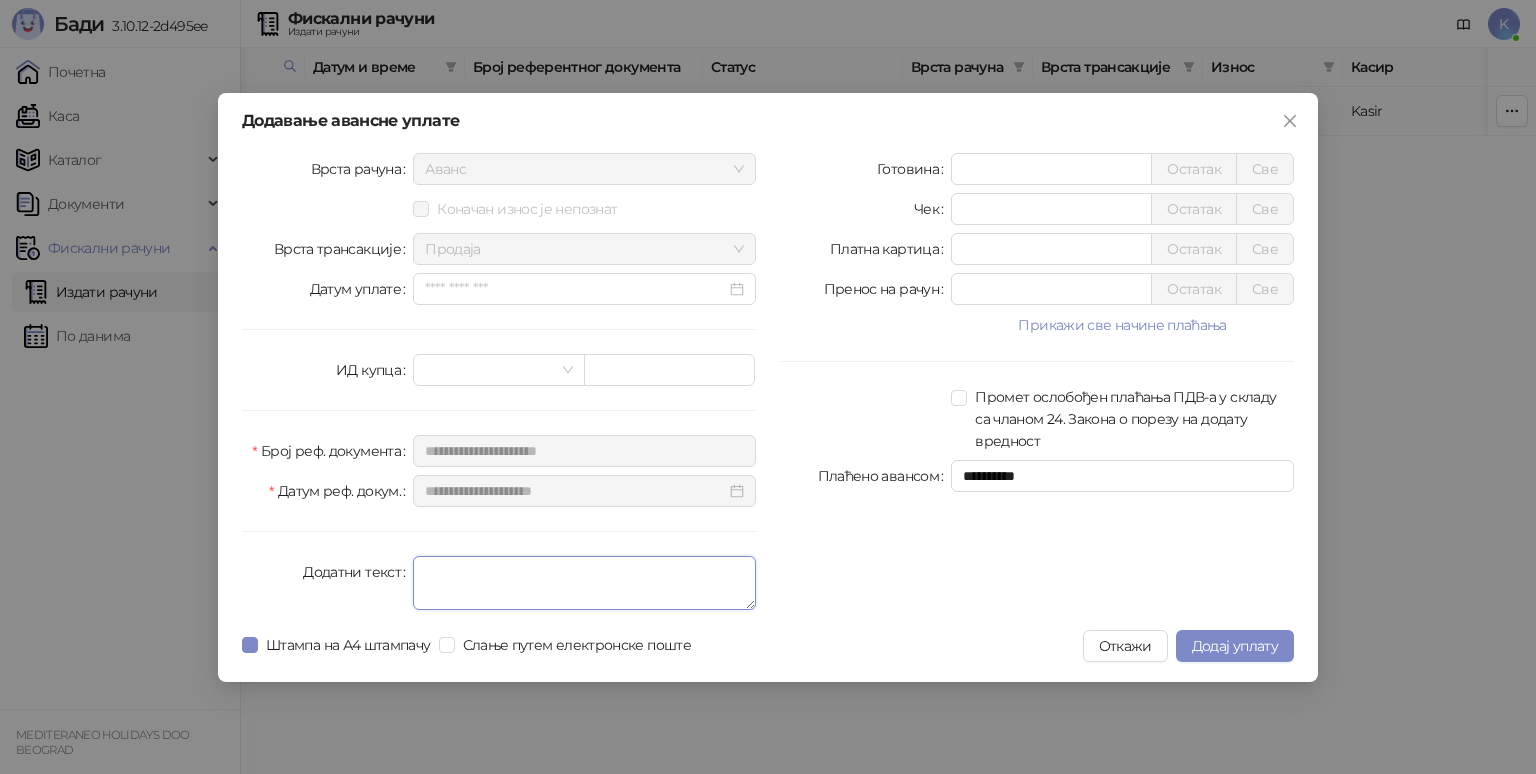 click on "Додатни текст" at bounding box center [584, 583] 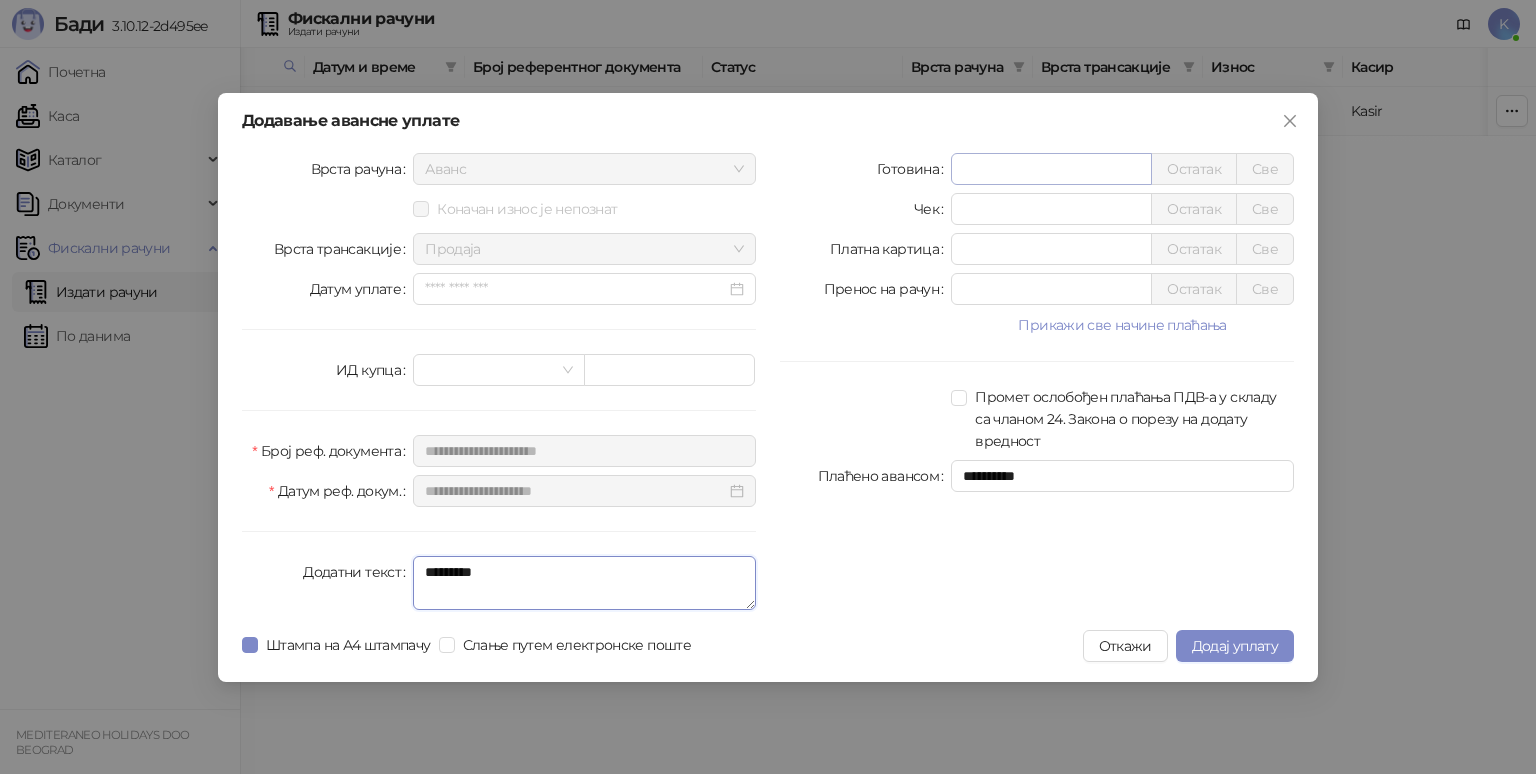 type on "*********" 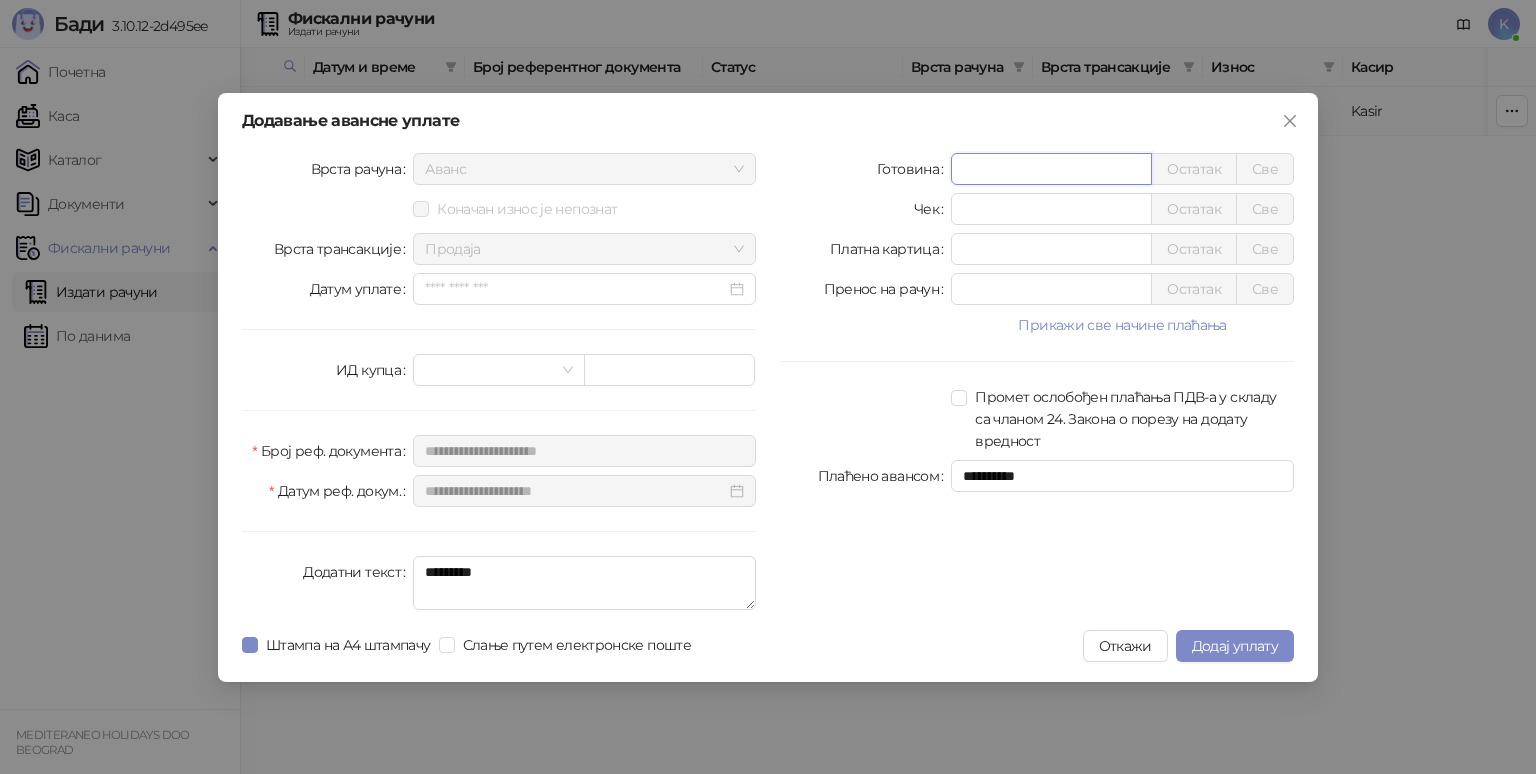 click on "*" at bounding box center [1051, 169] 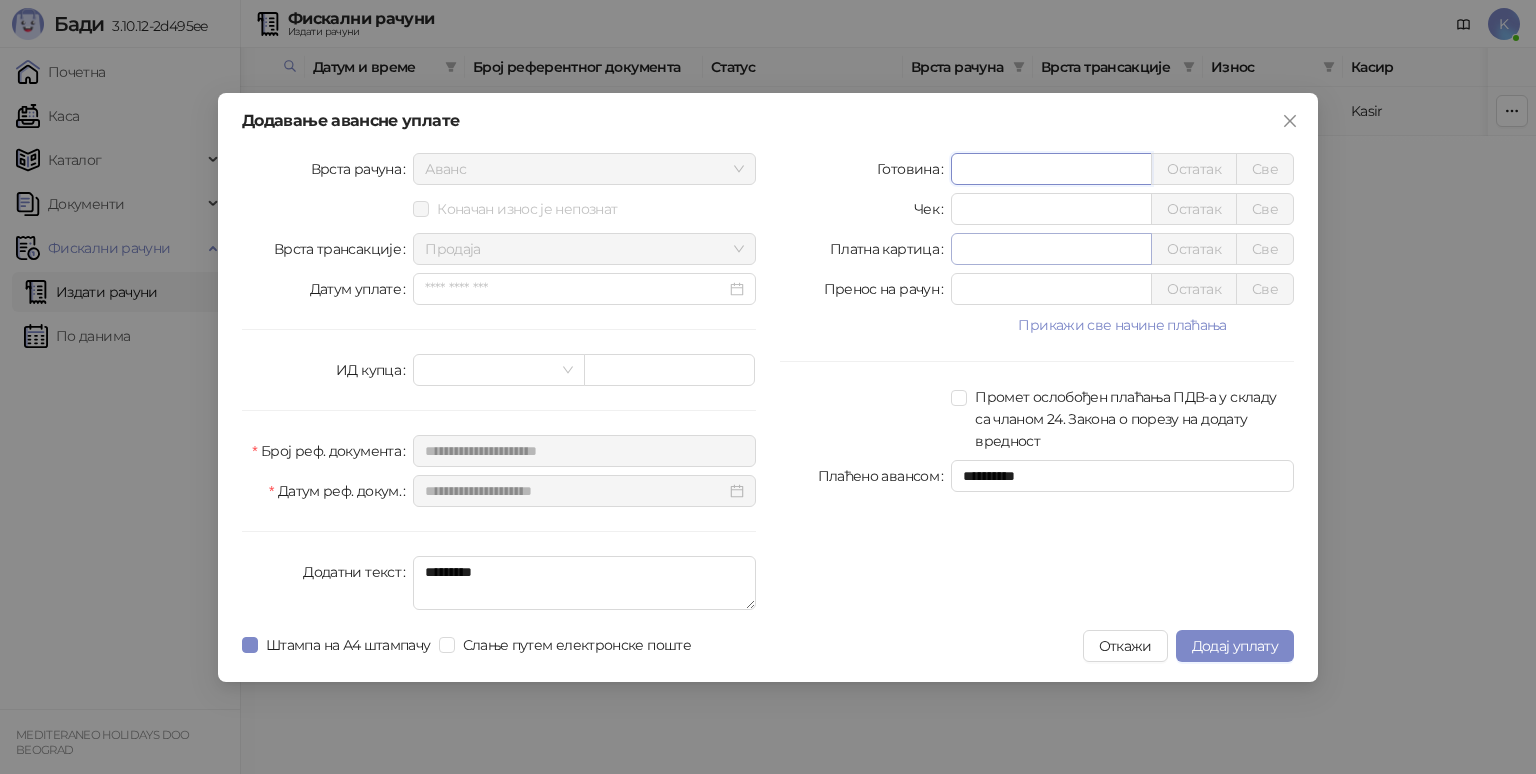 type on "******" 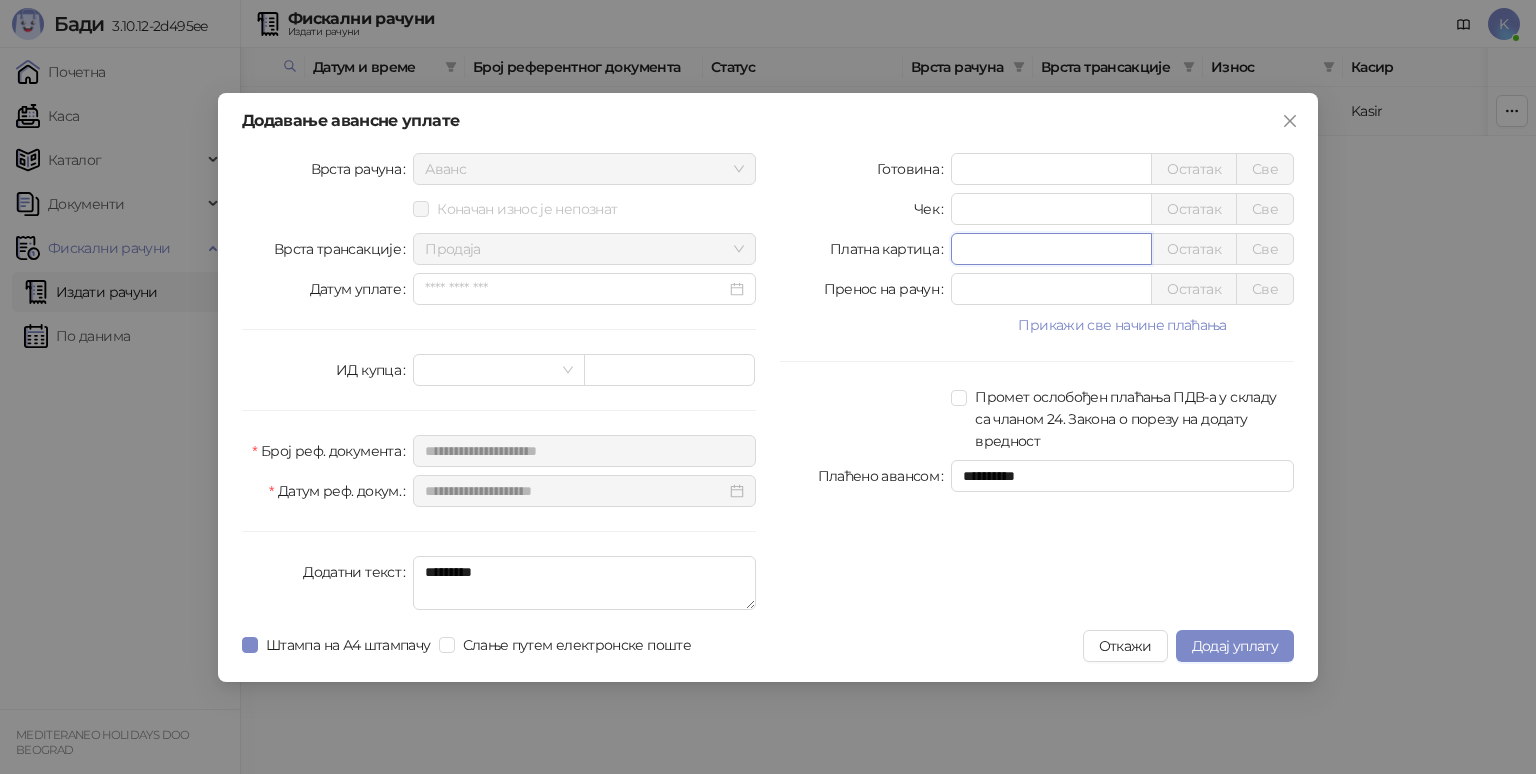 click on "*" at bounding box center (1051, 249) 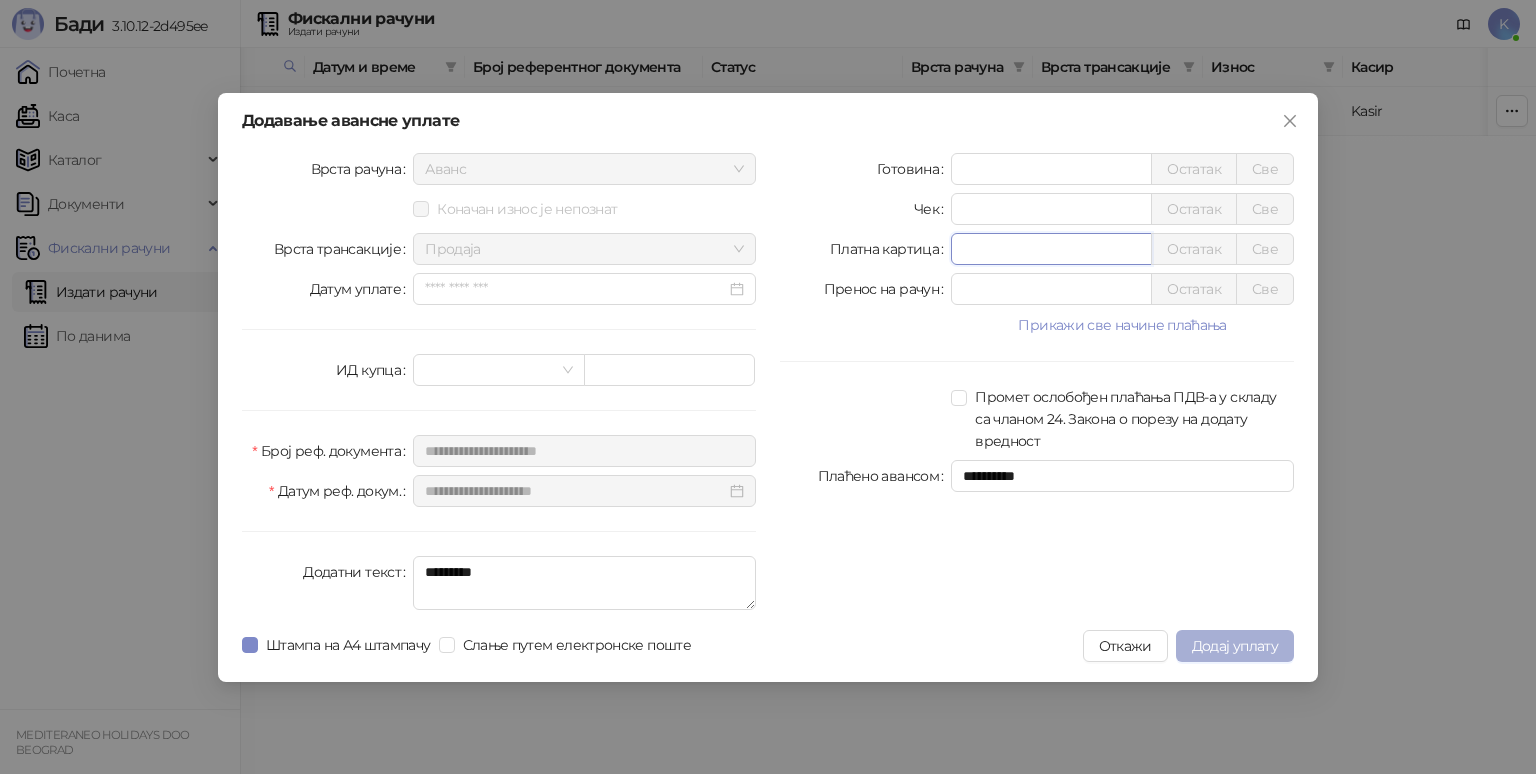 type on "****" 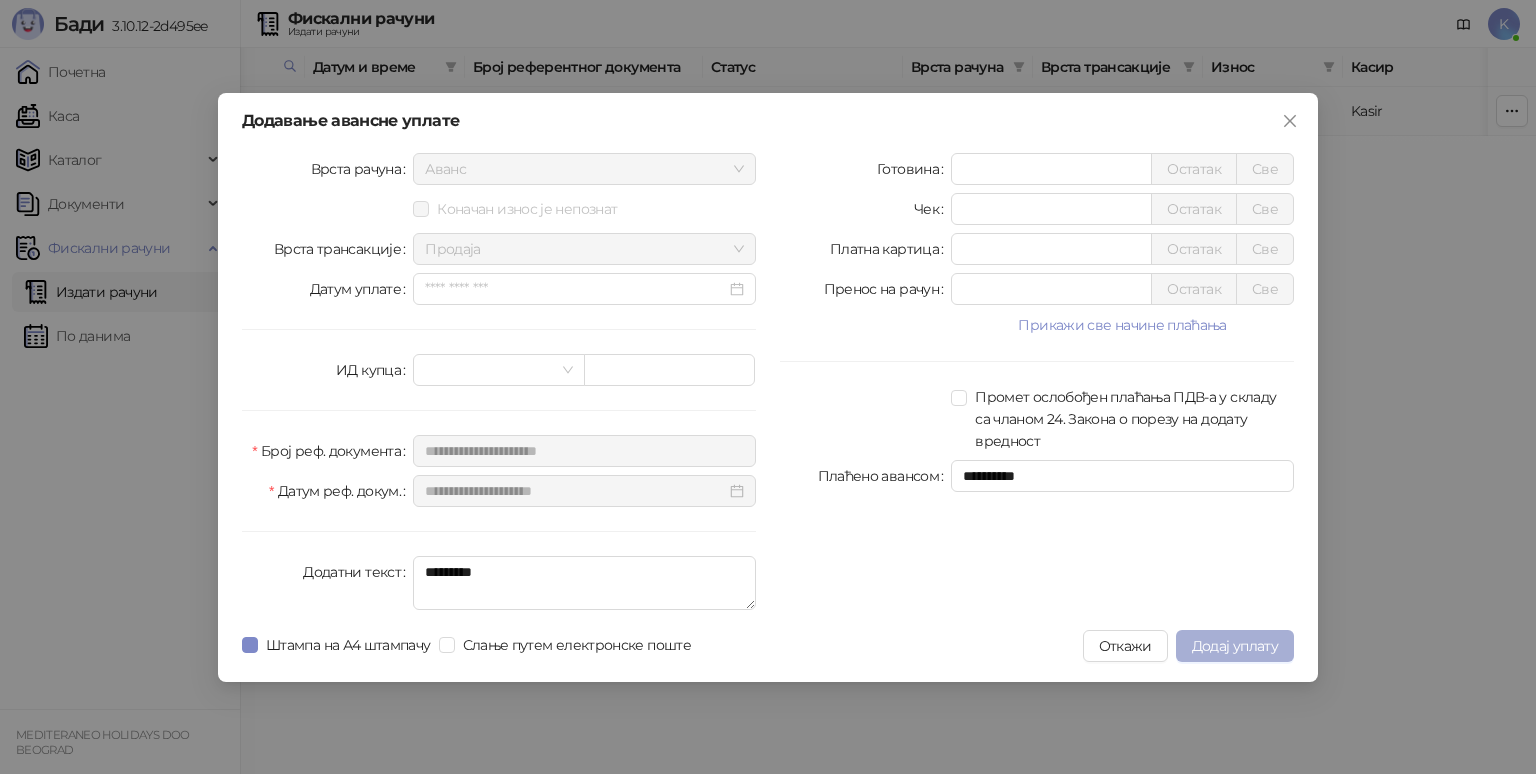 click on "Додај уплату" at bounding box center [1235, 646] 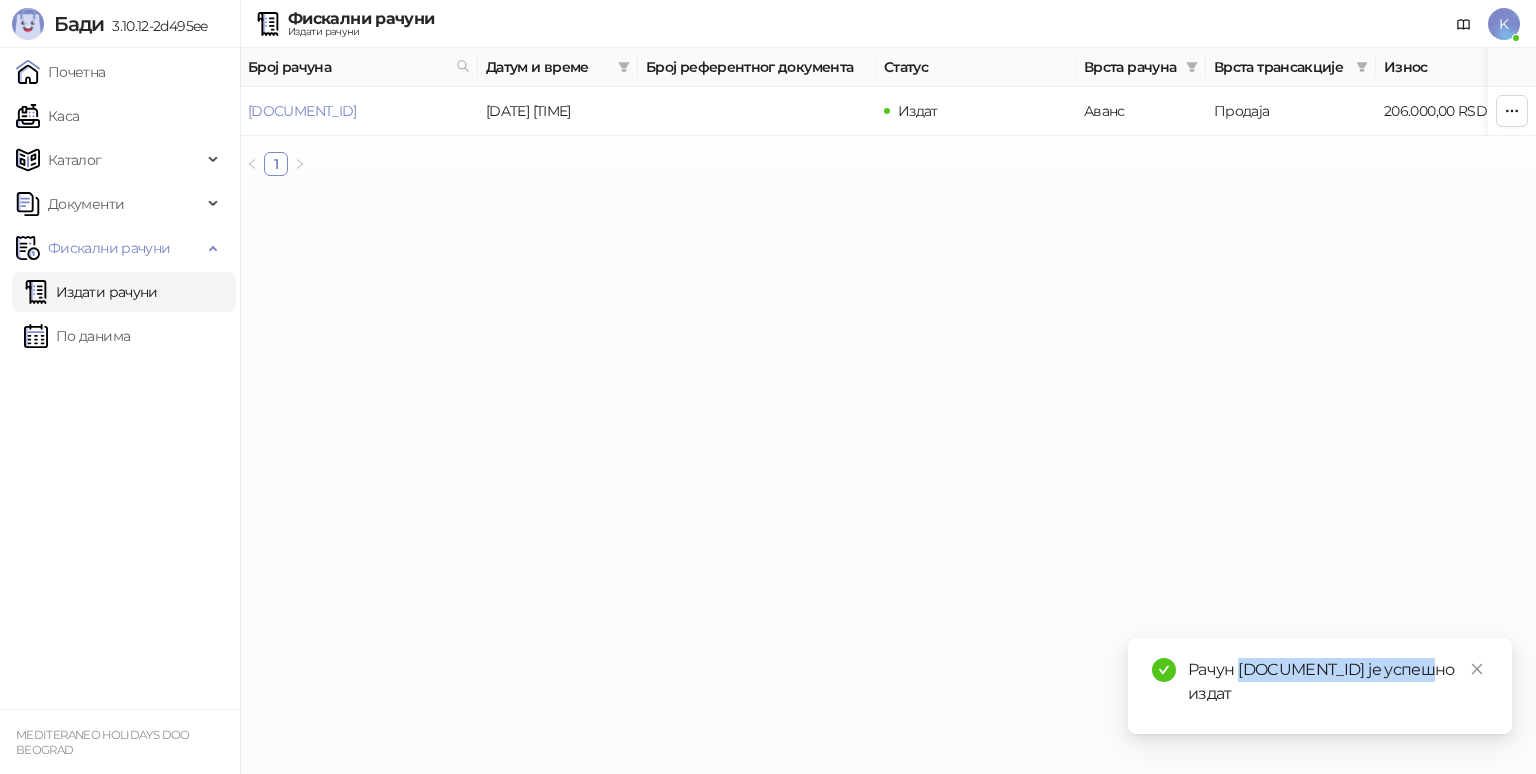 drag, startPoint x: 1322, startPoint y: 668, endPoint x: 1440, endPoint y: 669, distance: 118.004234 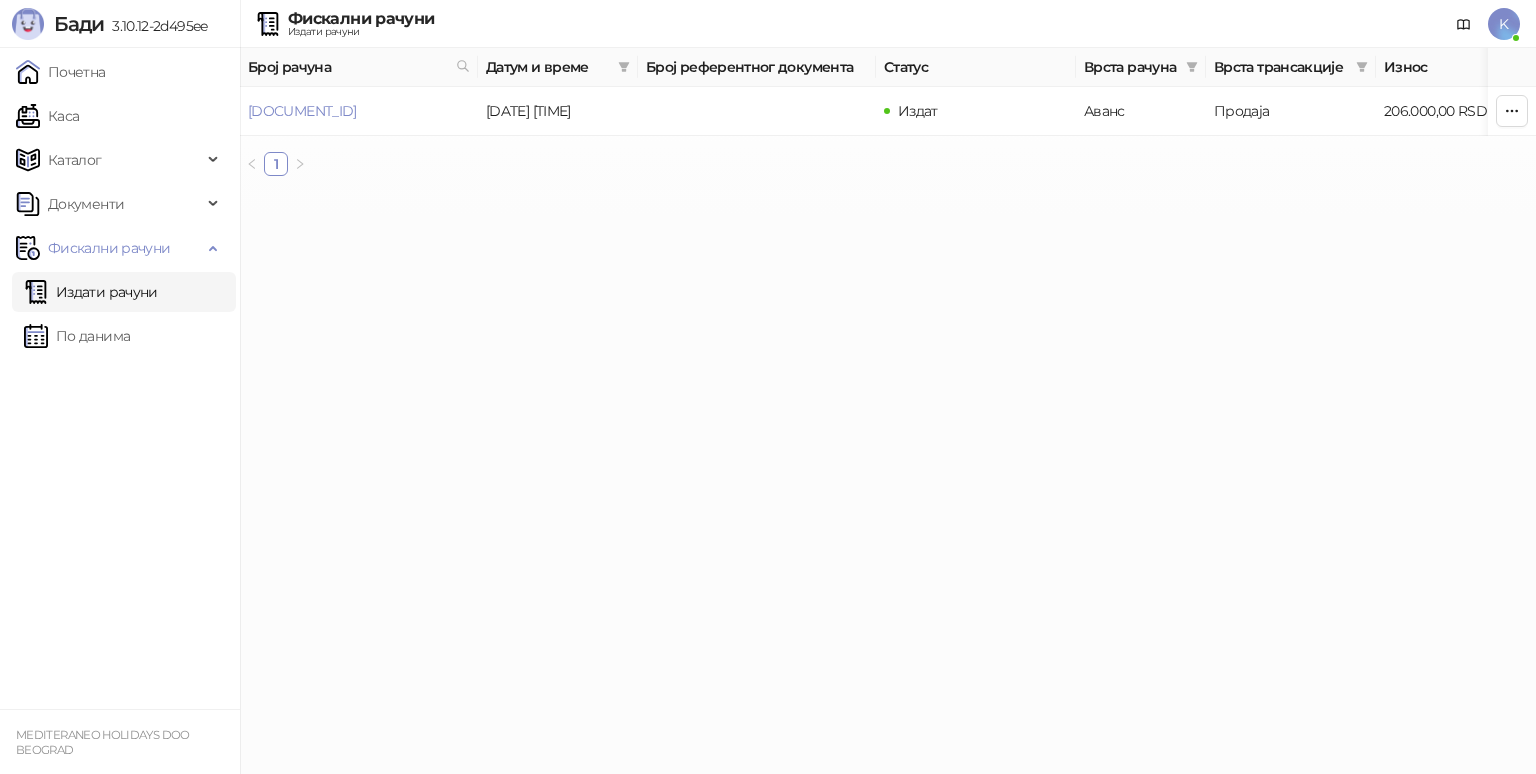 click on "Издати рачуни" at bounding box center (91, 292) 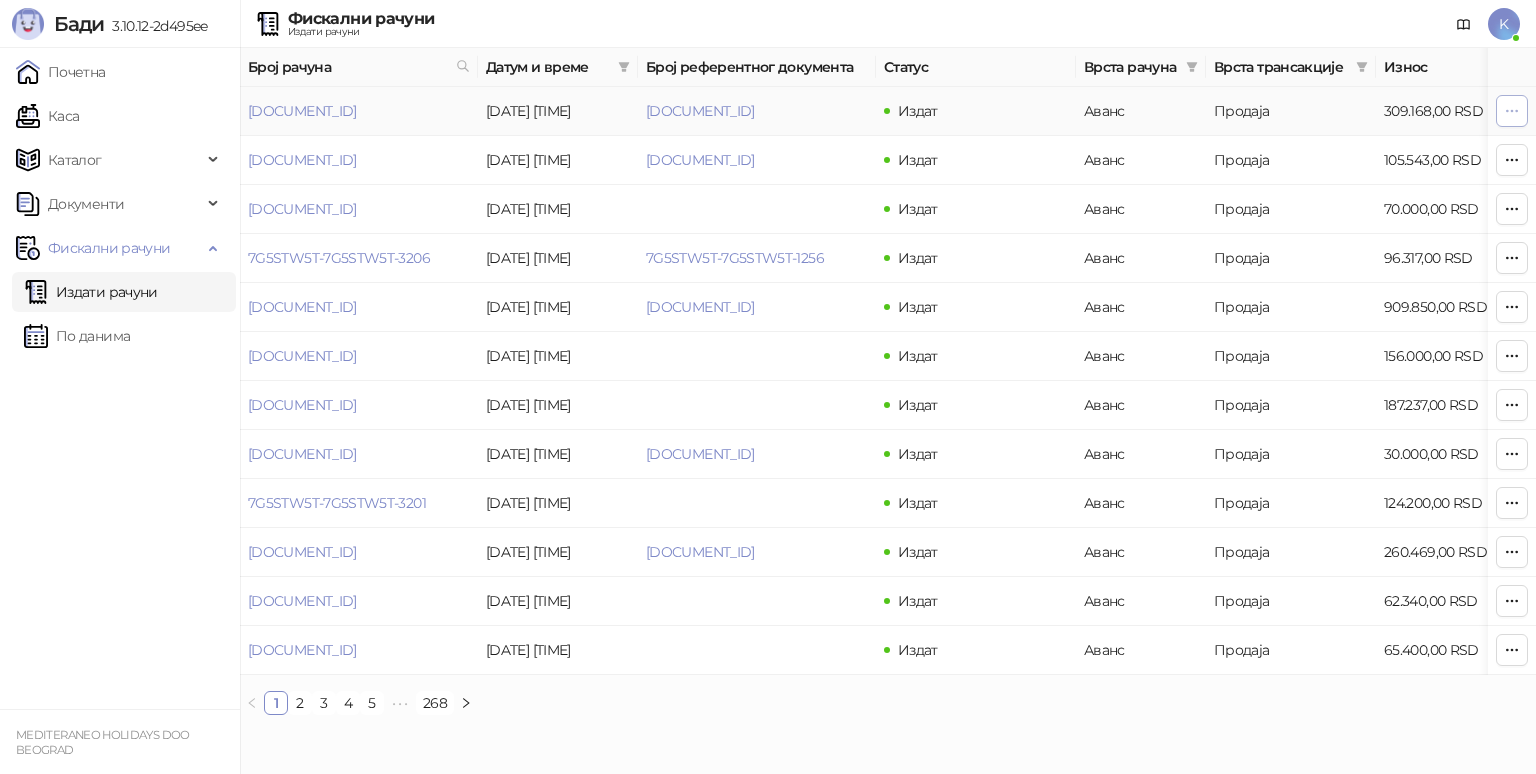 click 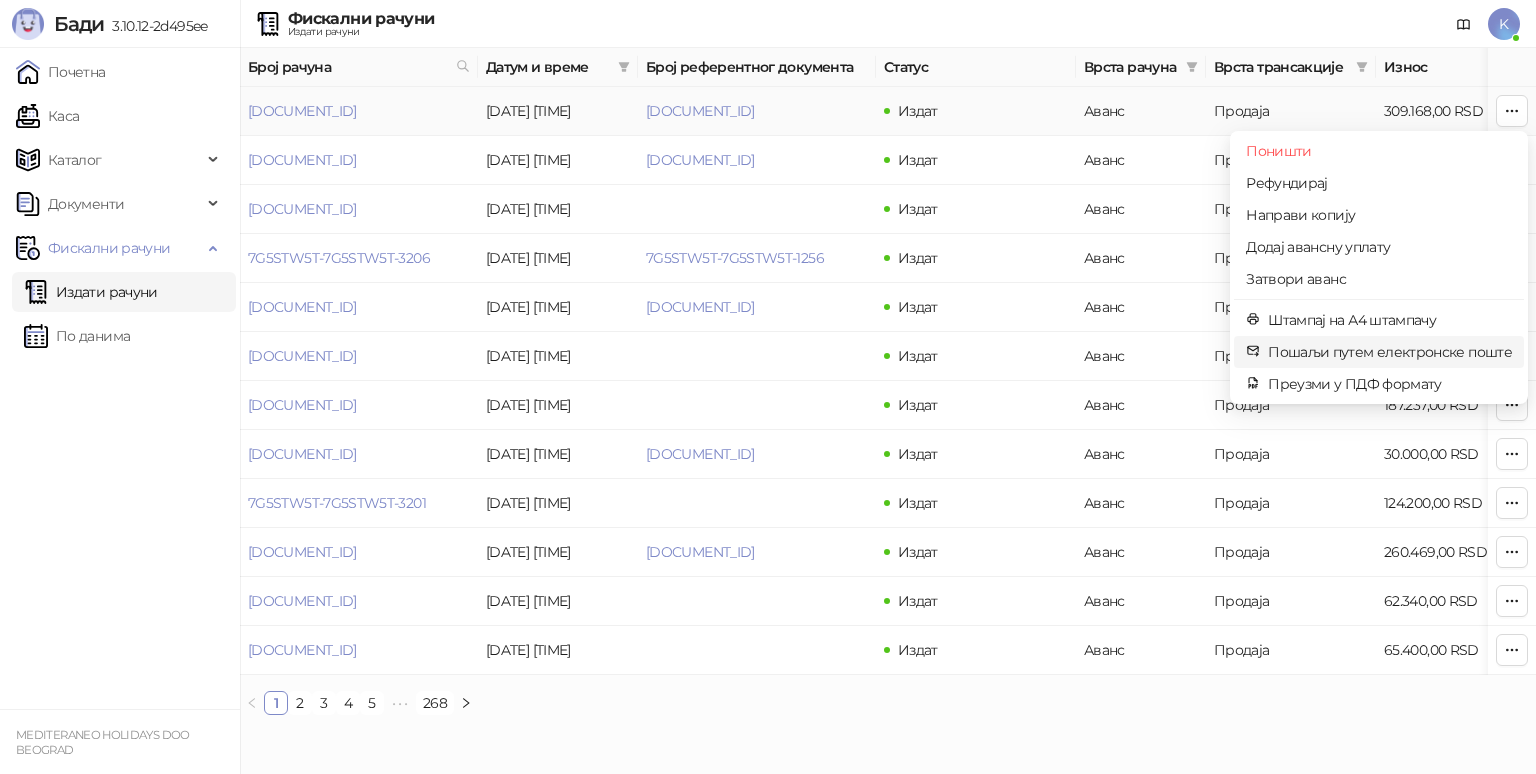 click on "Пошаљи путем електронске поште" at bounding box center (1390, 352) 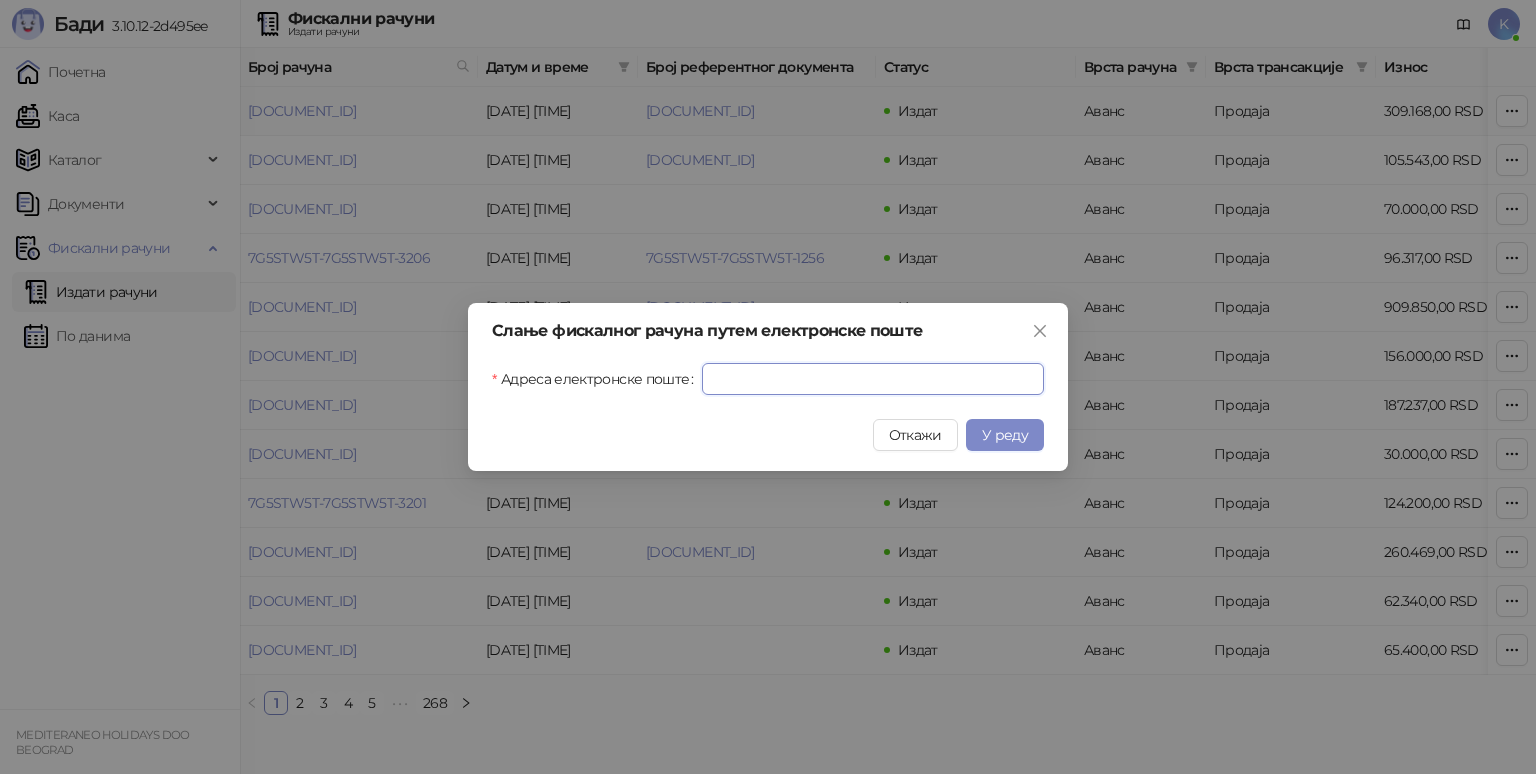 click on "Адреса електронске поште" at bounding box center (873, 379) 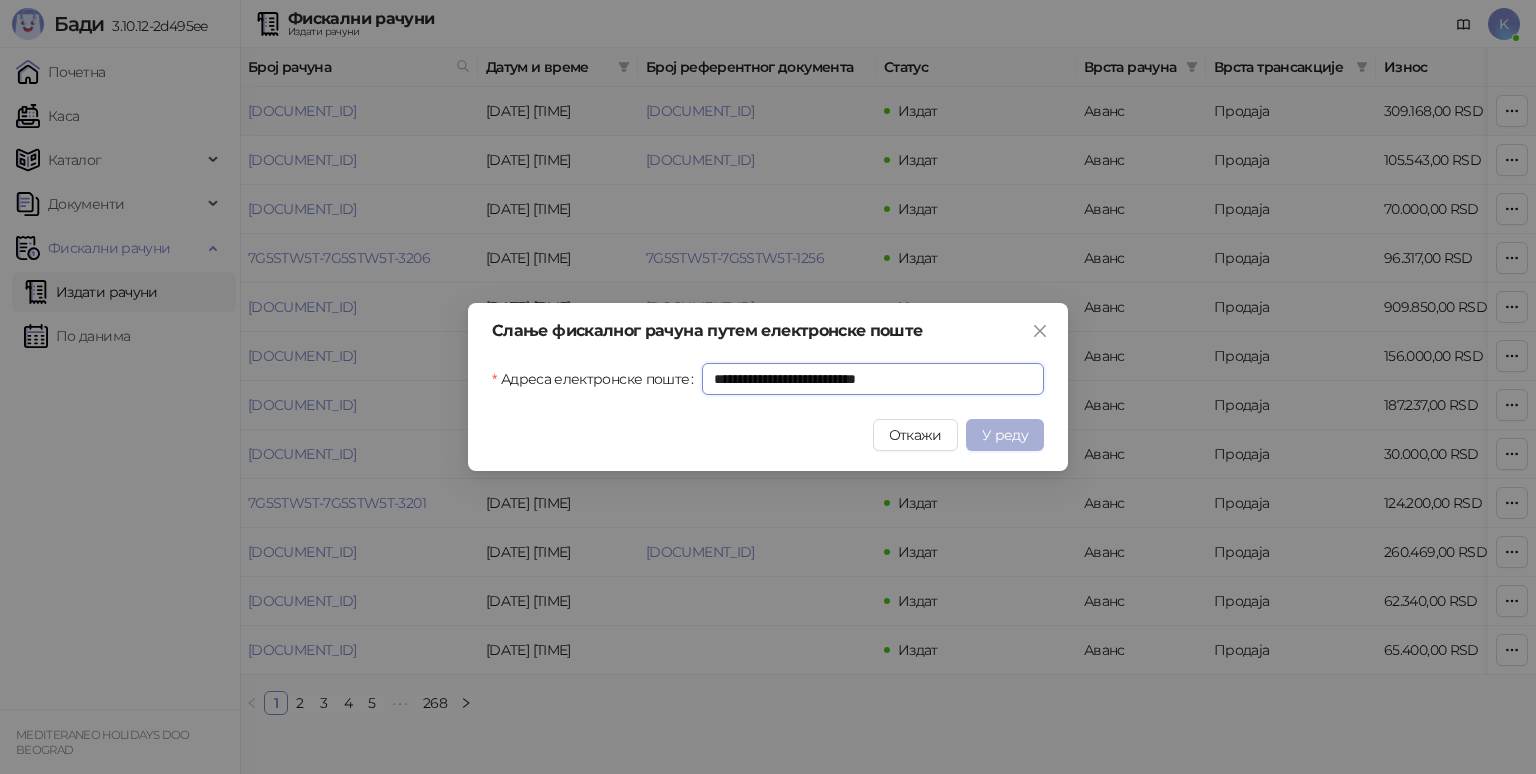 type on "**********" 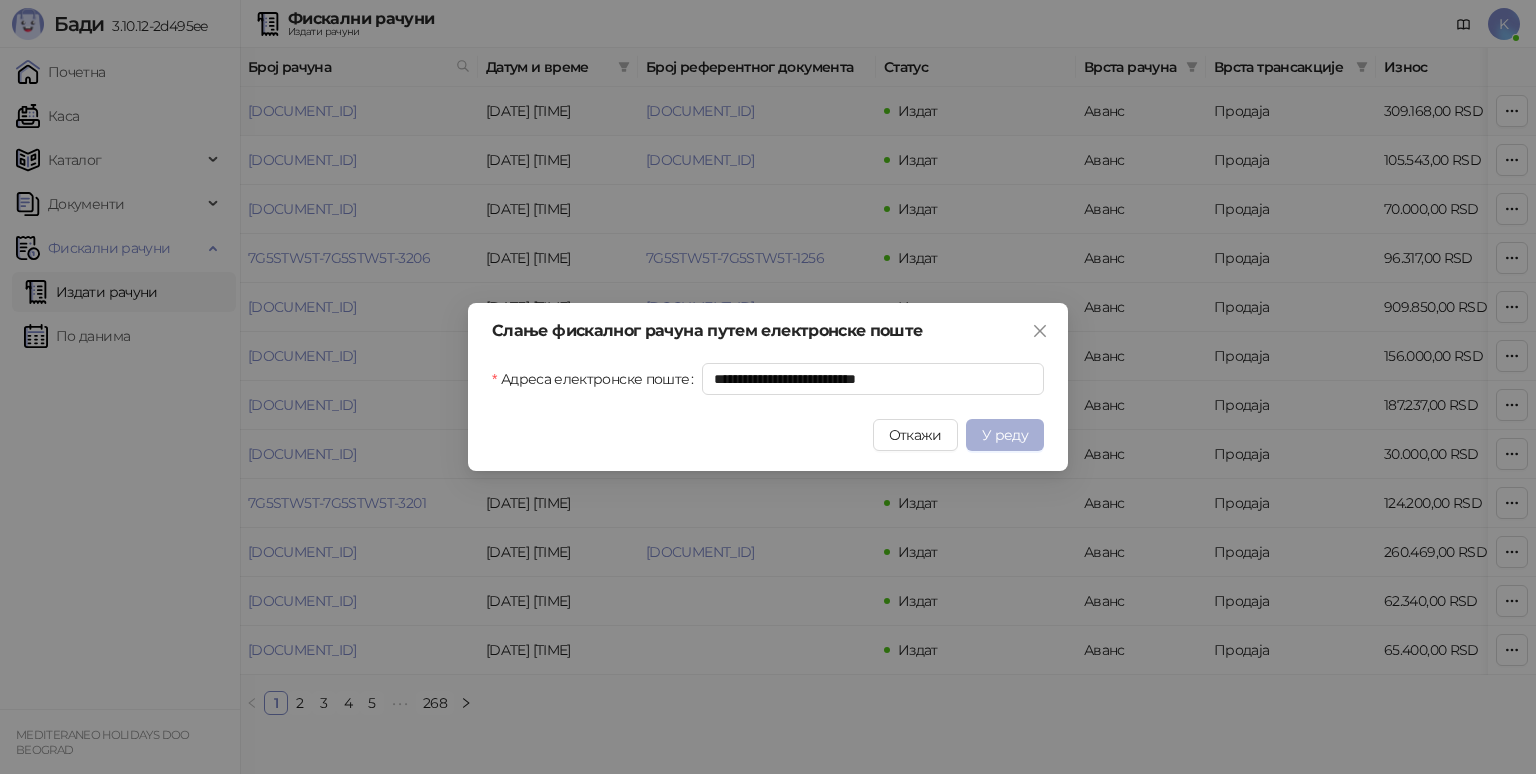 click on "У реду" at bounding box center [1005, 435] 